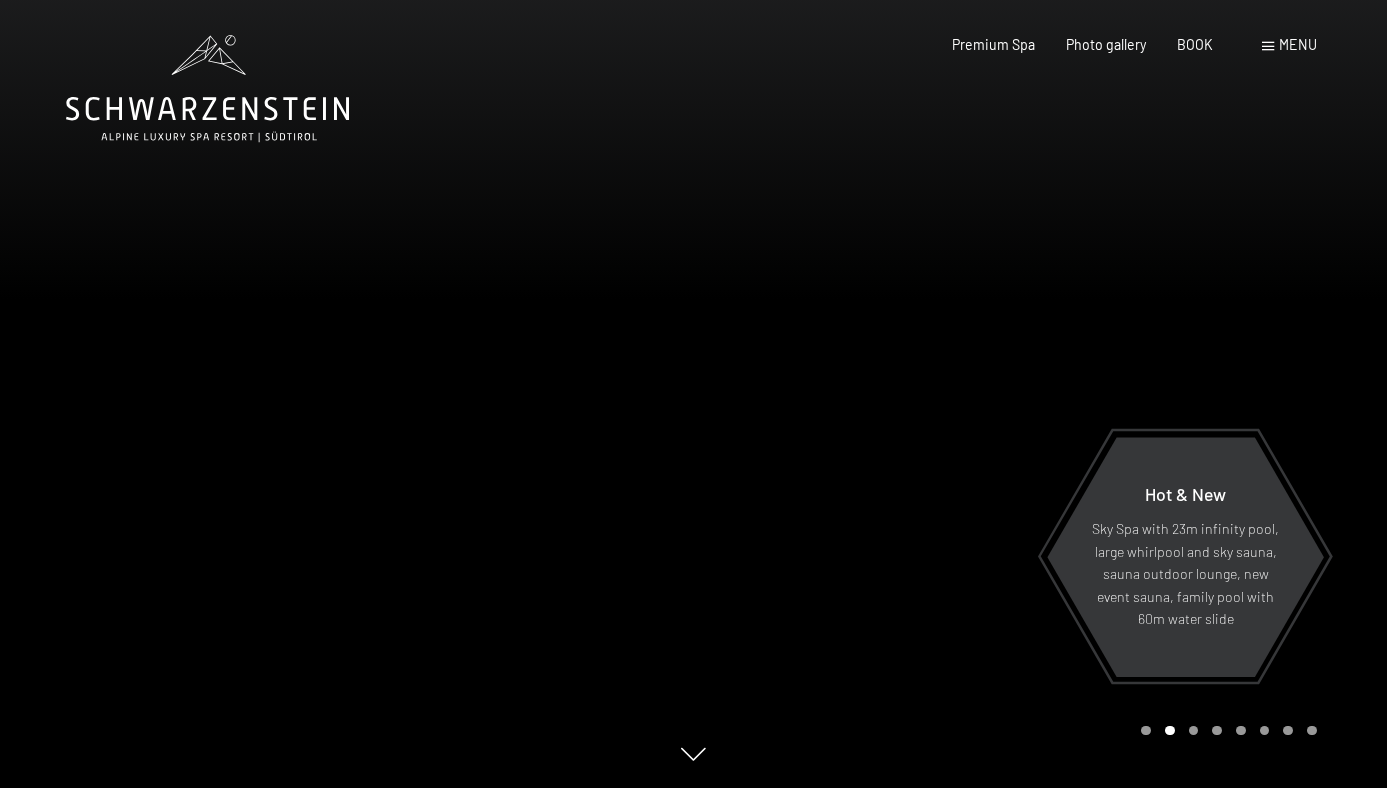 scroll, scrollTop: 0, scrollLeft: 0, axis: both 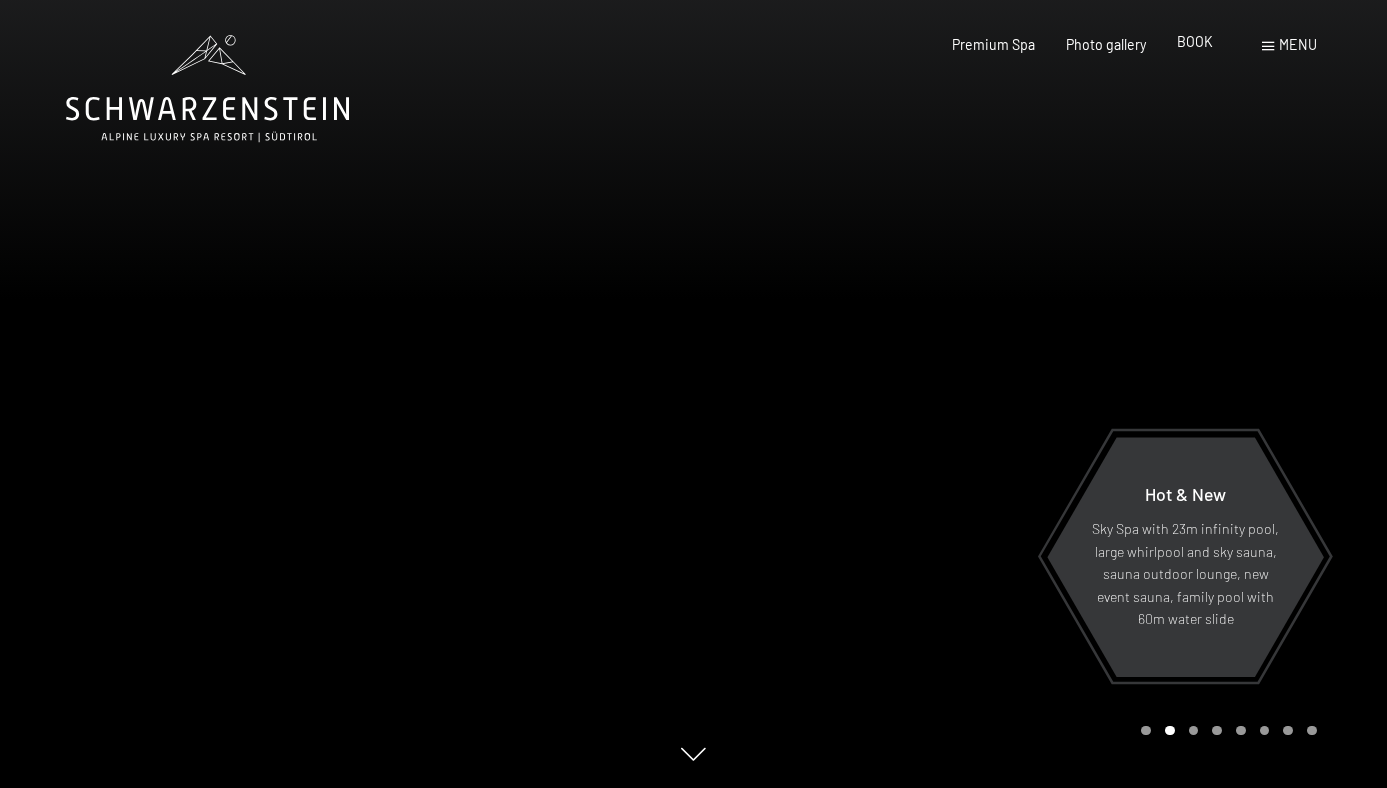 click on "BOOK" at bounding box center (1195, 41) 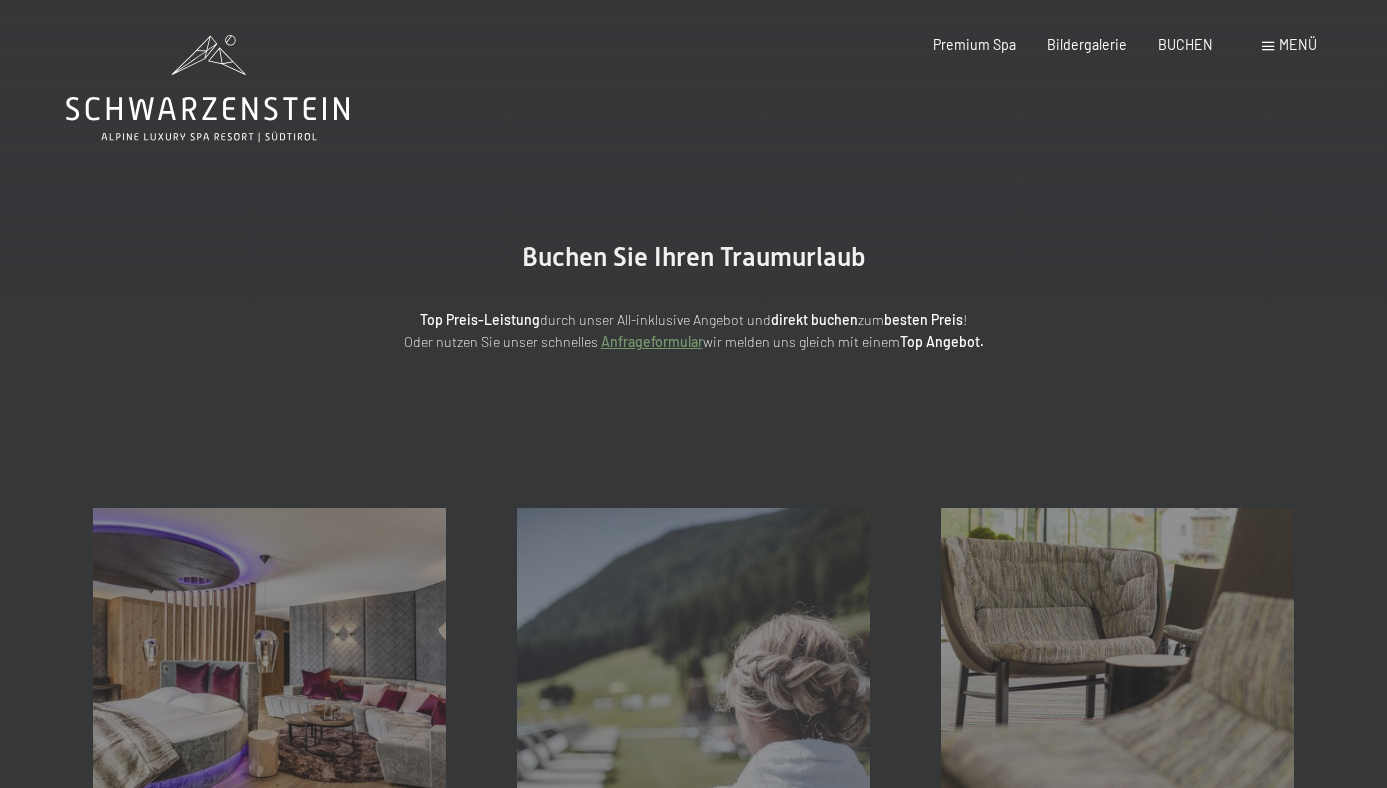 scroll, scrollTop: 0, scrollLeft: 0, axis: both 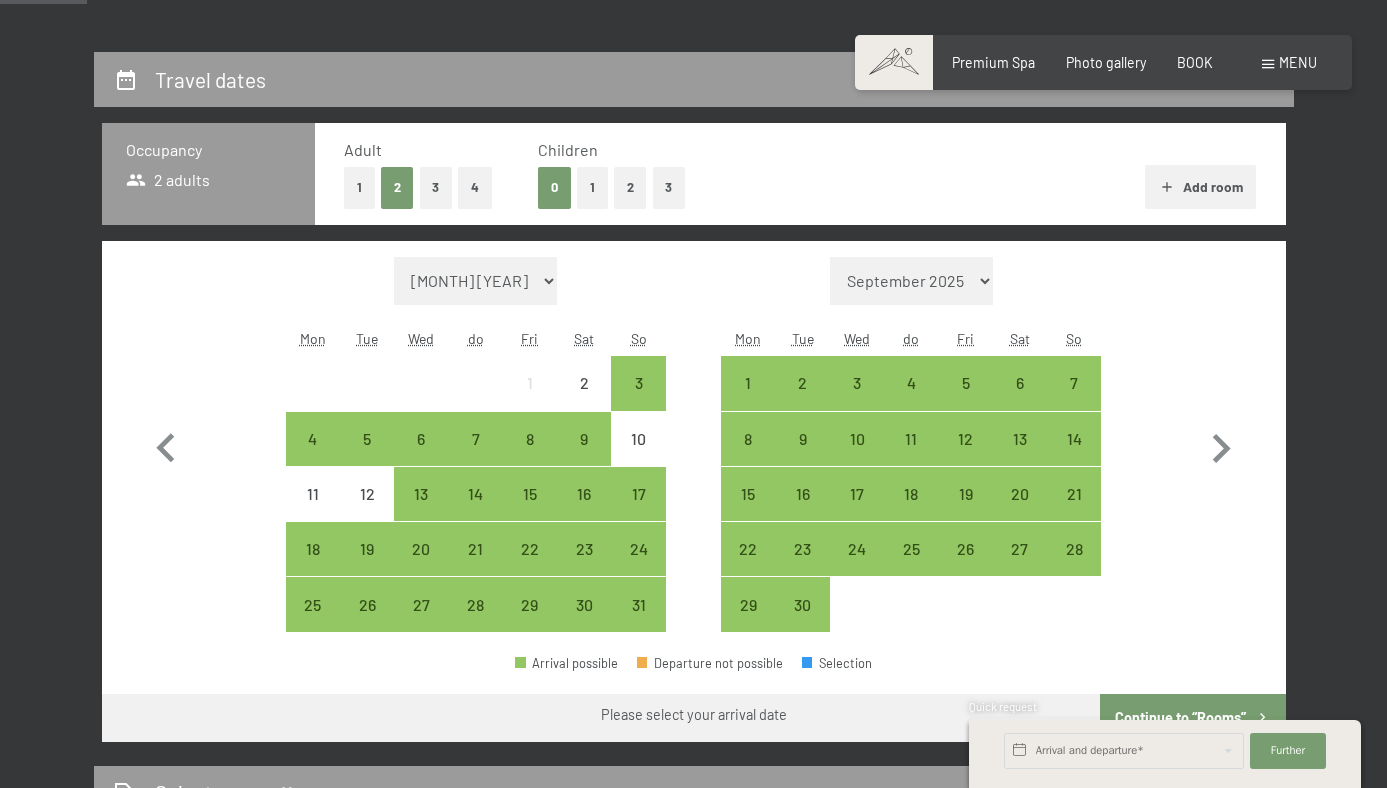click on "1" at bounding box center (592, 187) 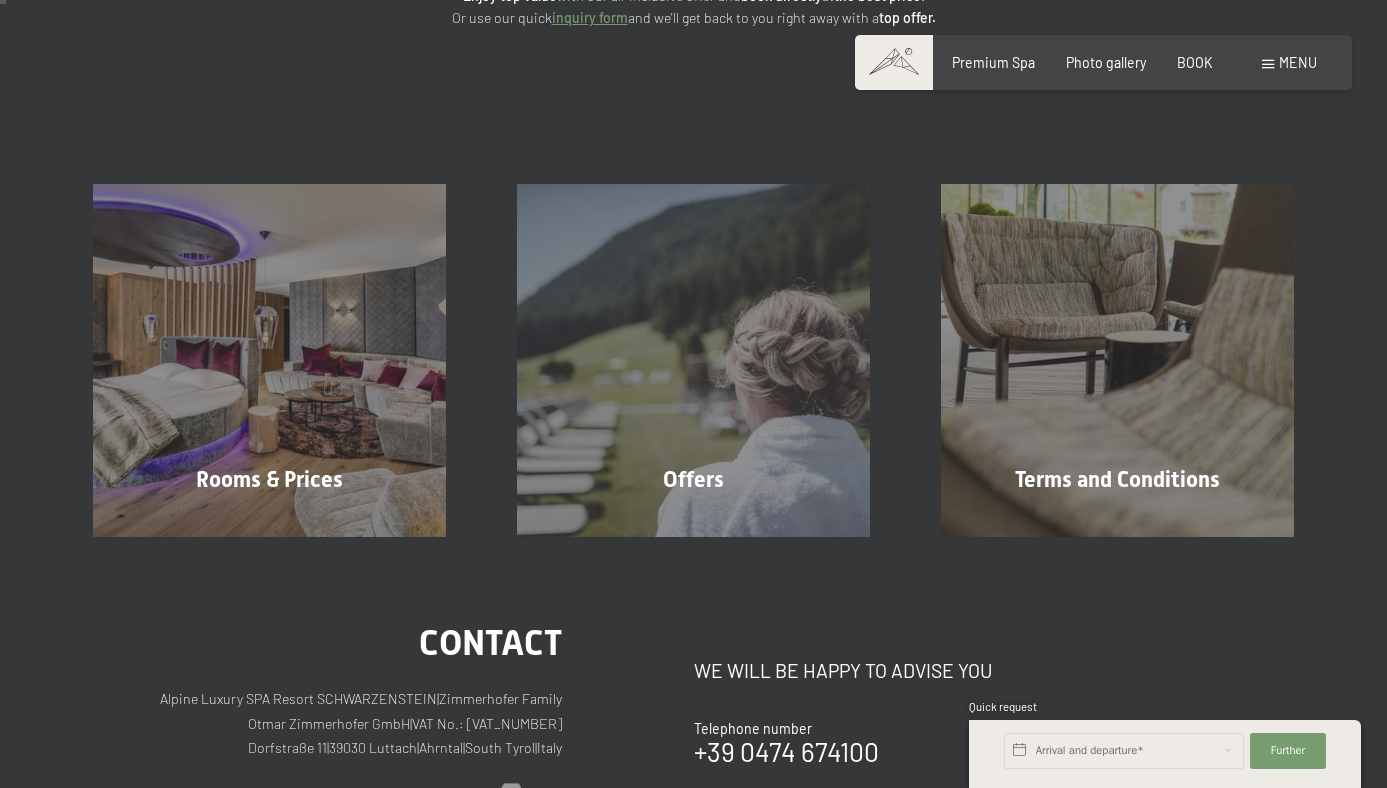 scroll, scrollTop: 0, scrollLeft: 0, axis: both 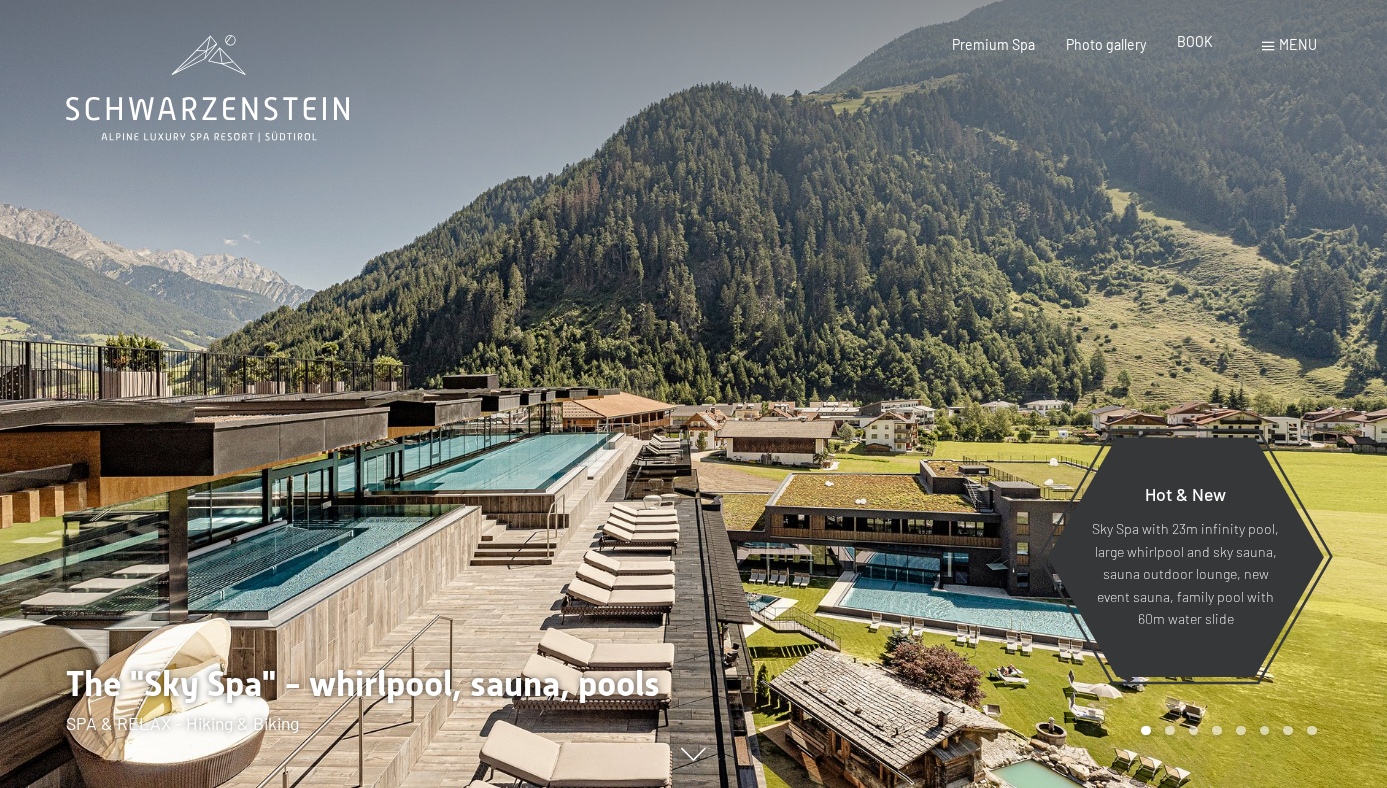click on "BOOK" at bounding box center [1195, 41] 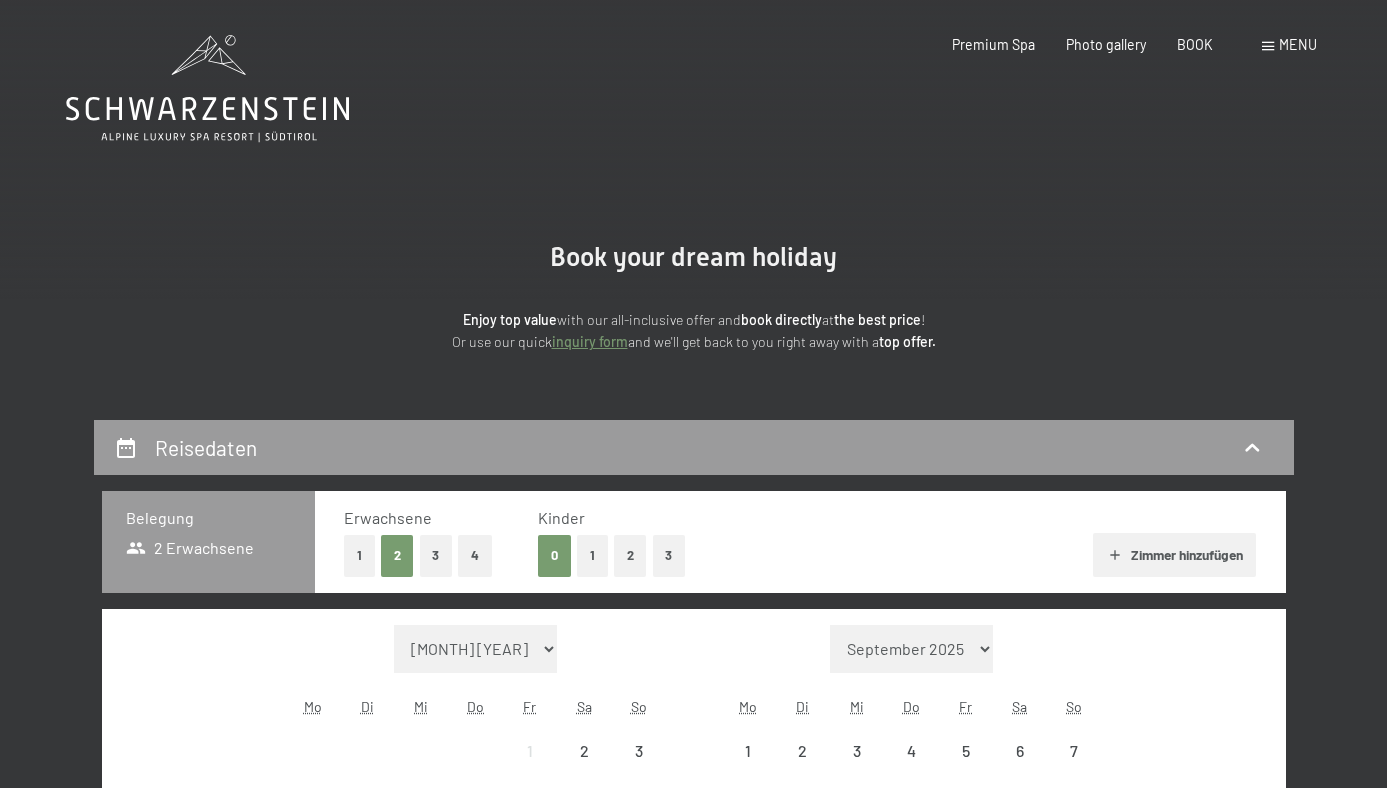 scroll, scrollTop: 0, scrollLeft: 0, axis: both 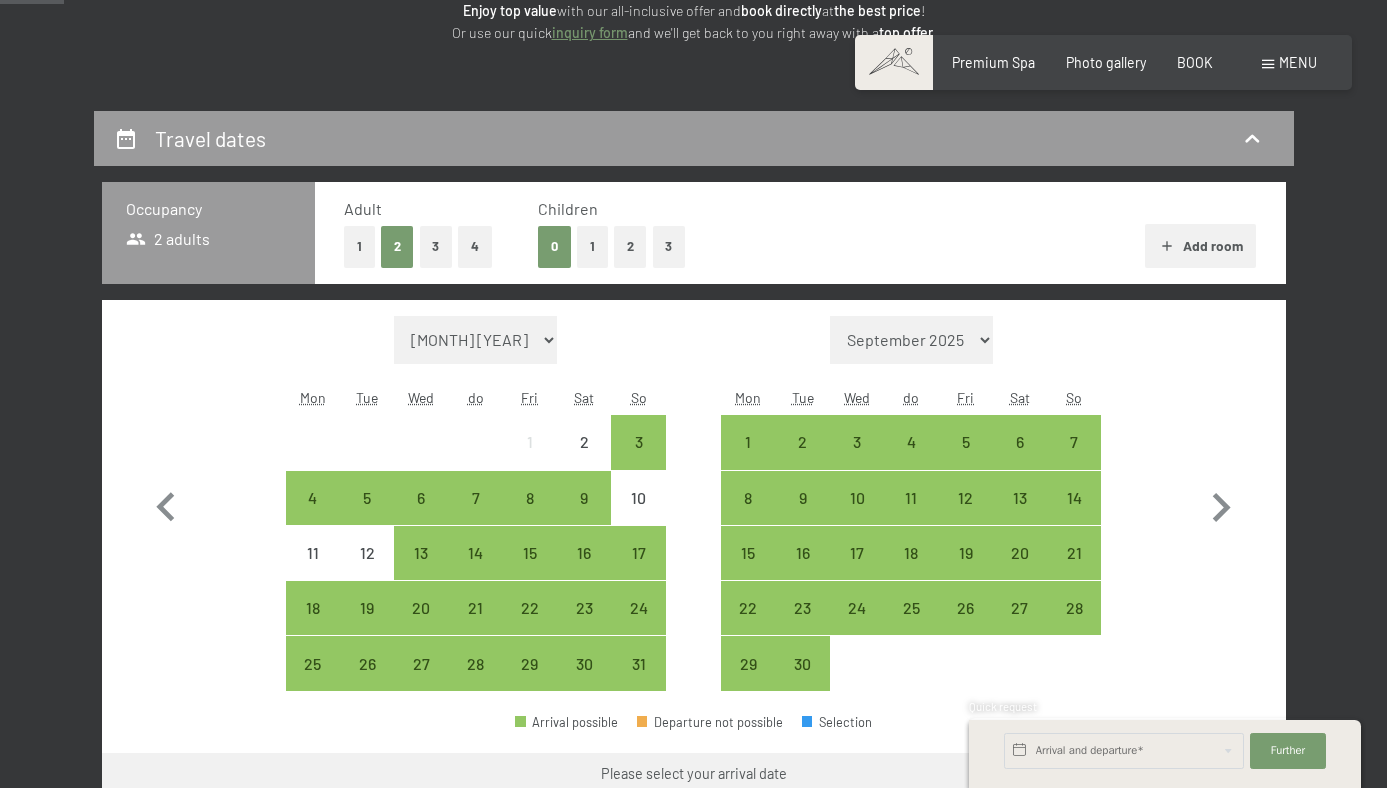 click on "1" at bounding box center (592, 246) 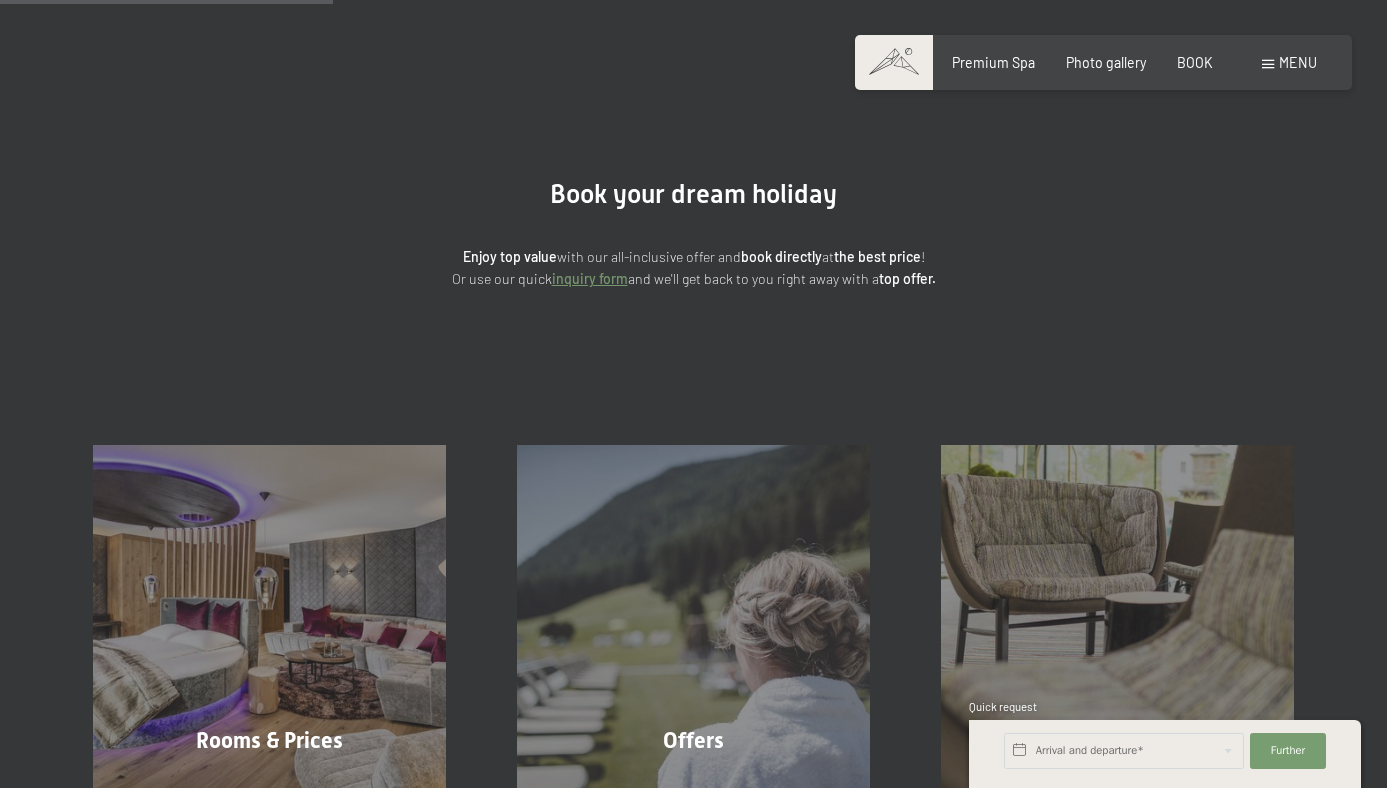 scroll, scrollTop: 0, scrollLeft: 0, axis: both 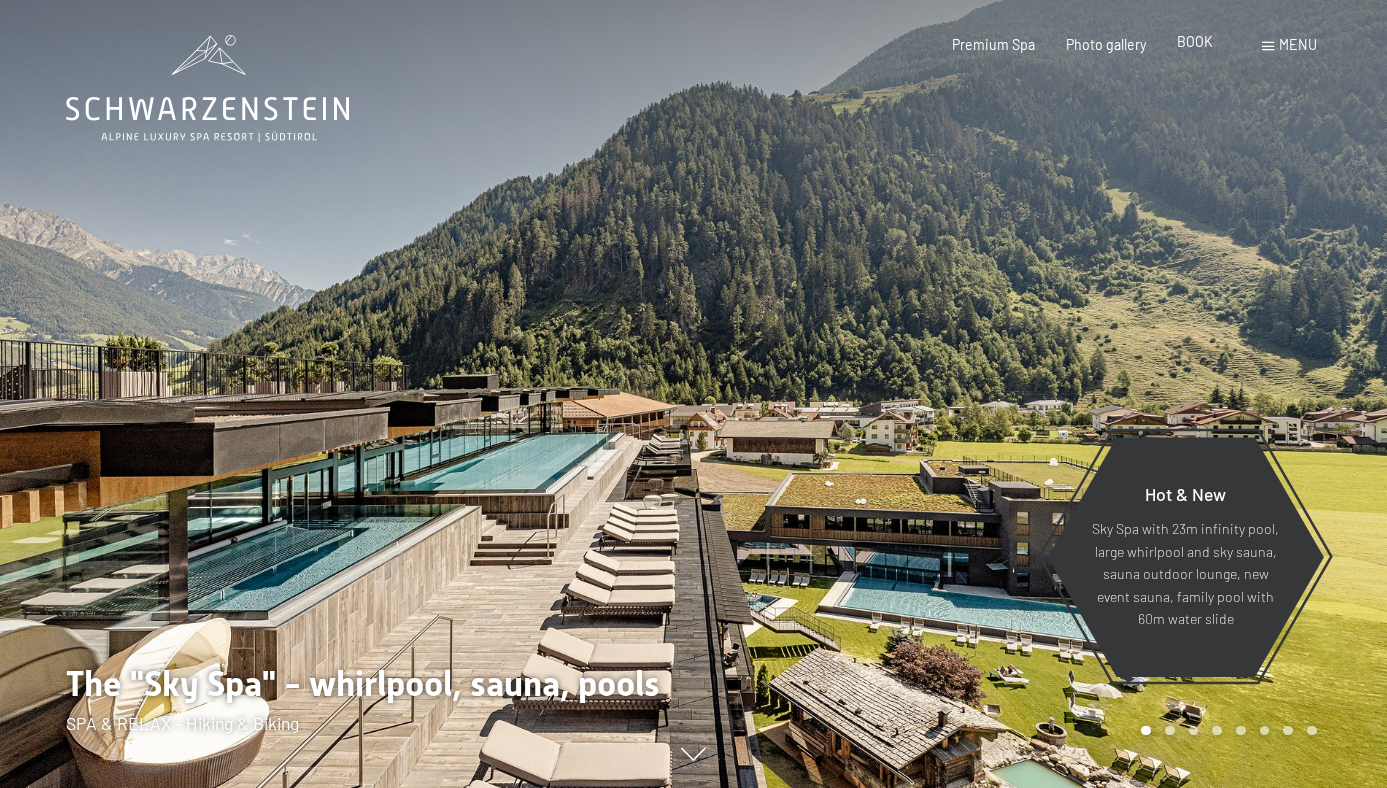 click on "BOOK" at bounding box center (1195, 42) 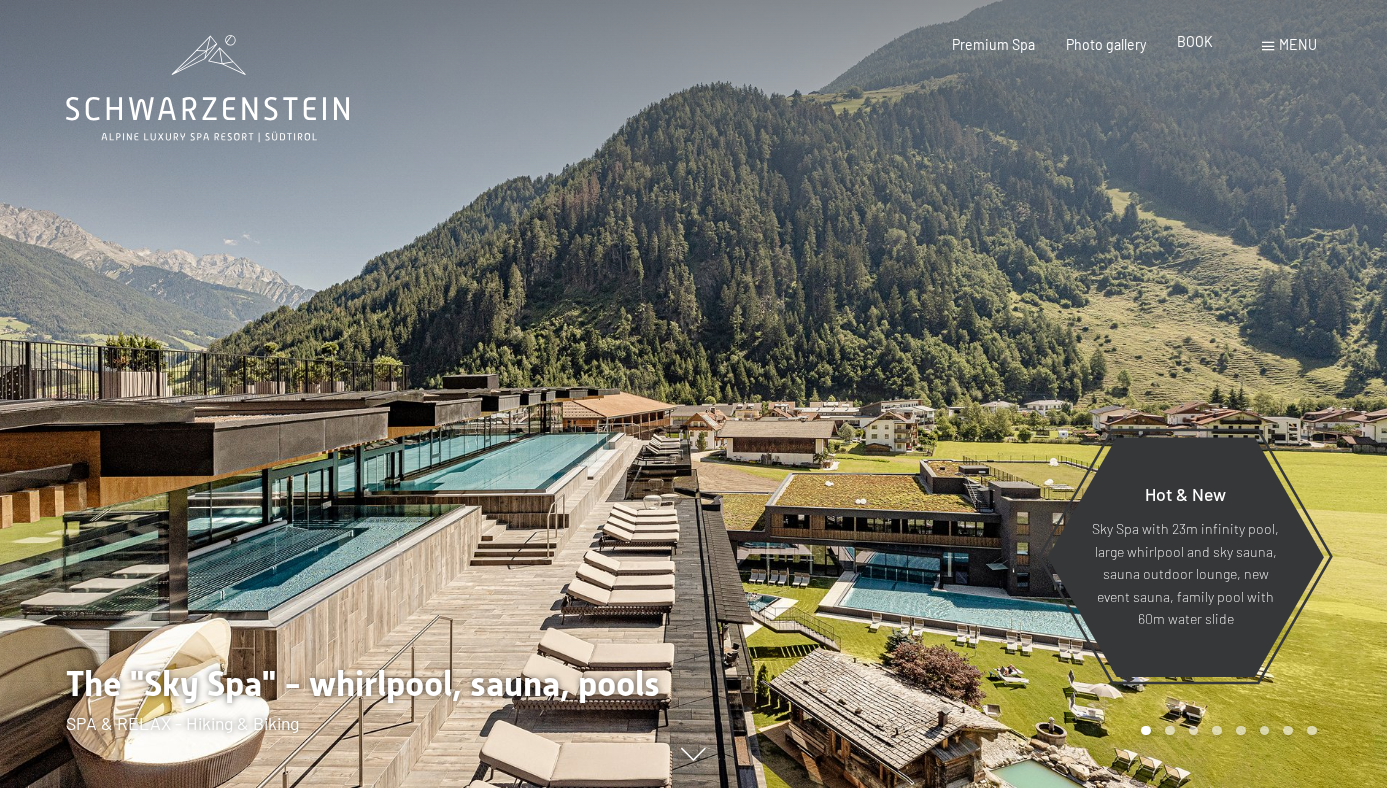 click on "BOOK" at bounding box center [1195, 41] 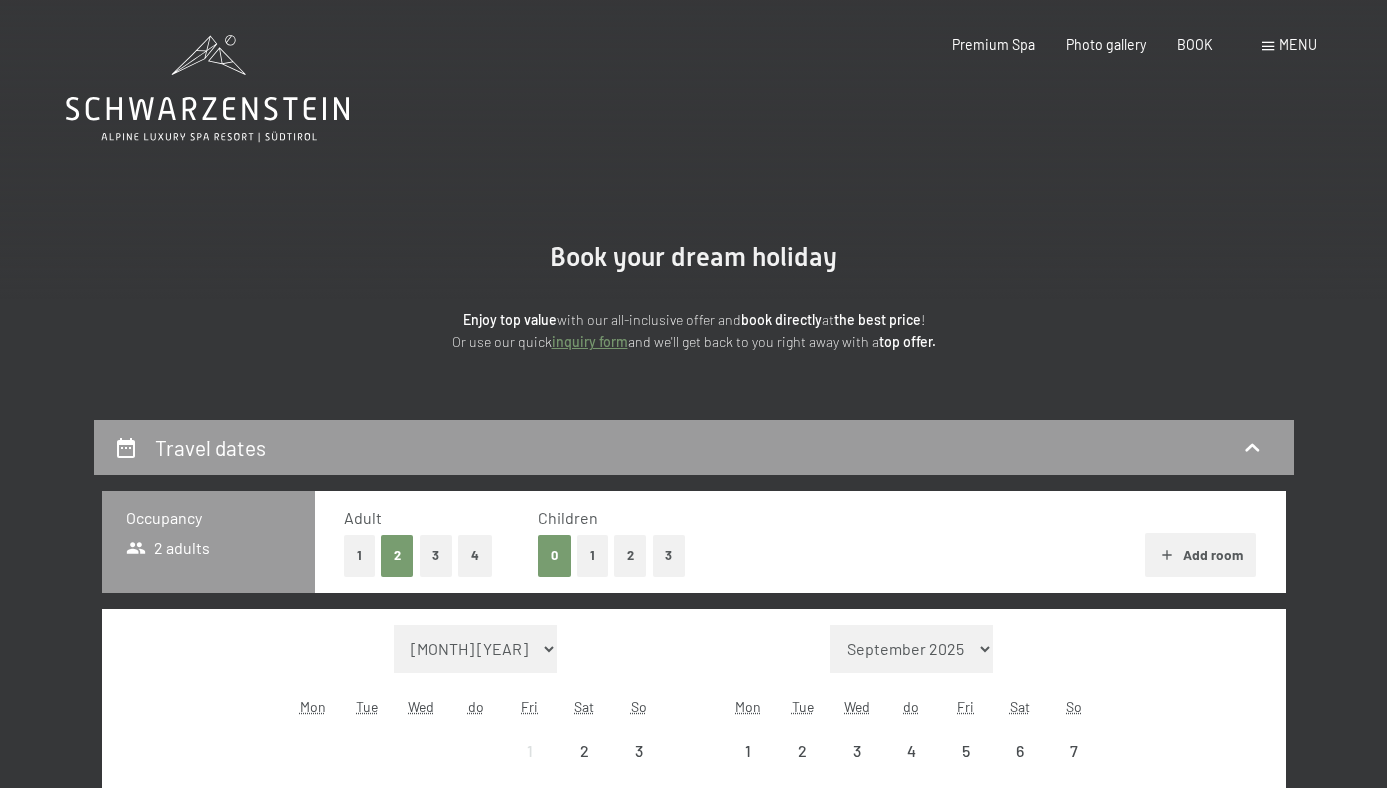 scroll, scrollTop: 0, scrollLeft: 0, axis: both 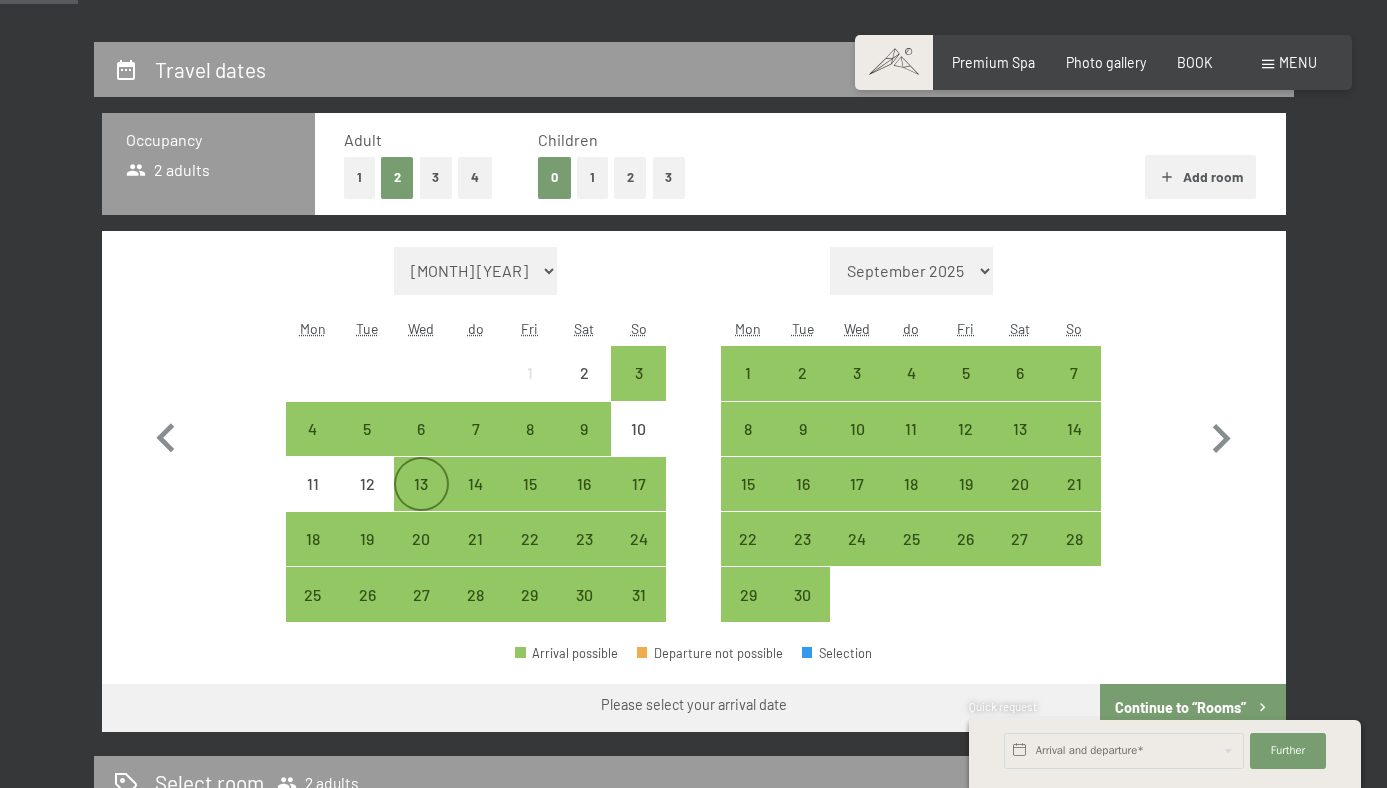click on "13" at bounding box center [421, 483] 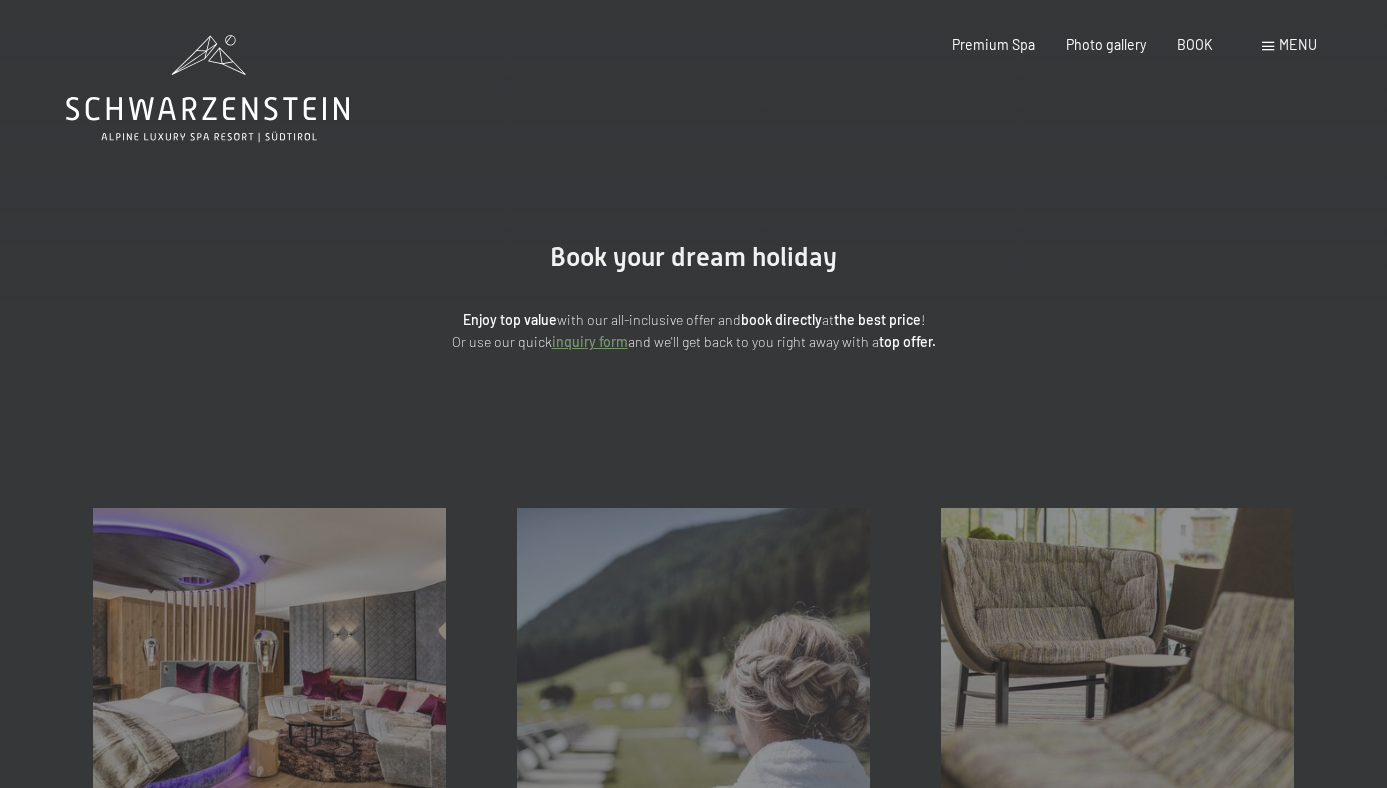 scroll, scrollTop: 33, scrollLeft: 0, axis: vertical 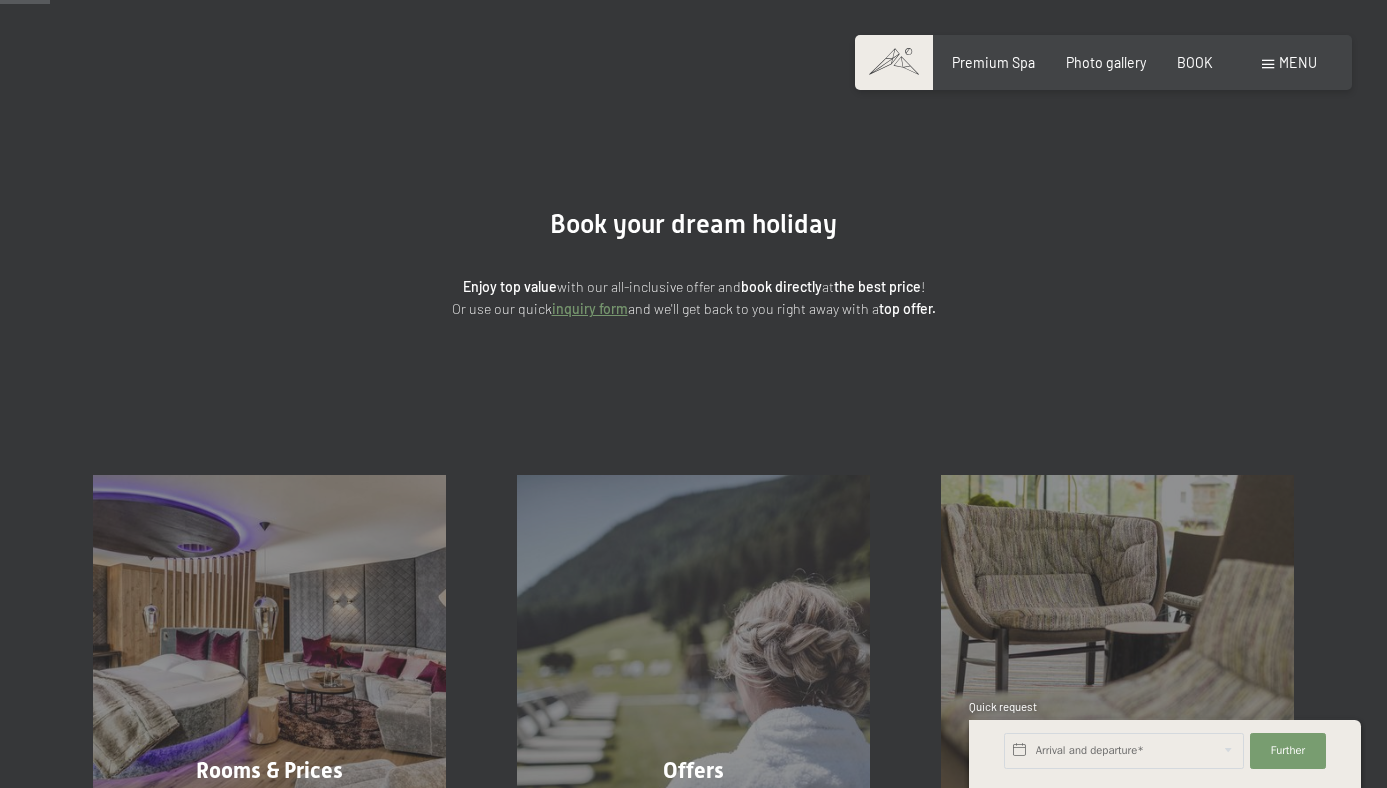 click on "inquiry form" at bounding box center [590, 308] 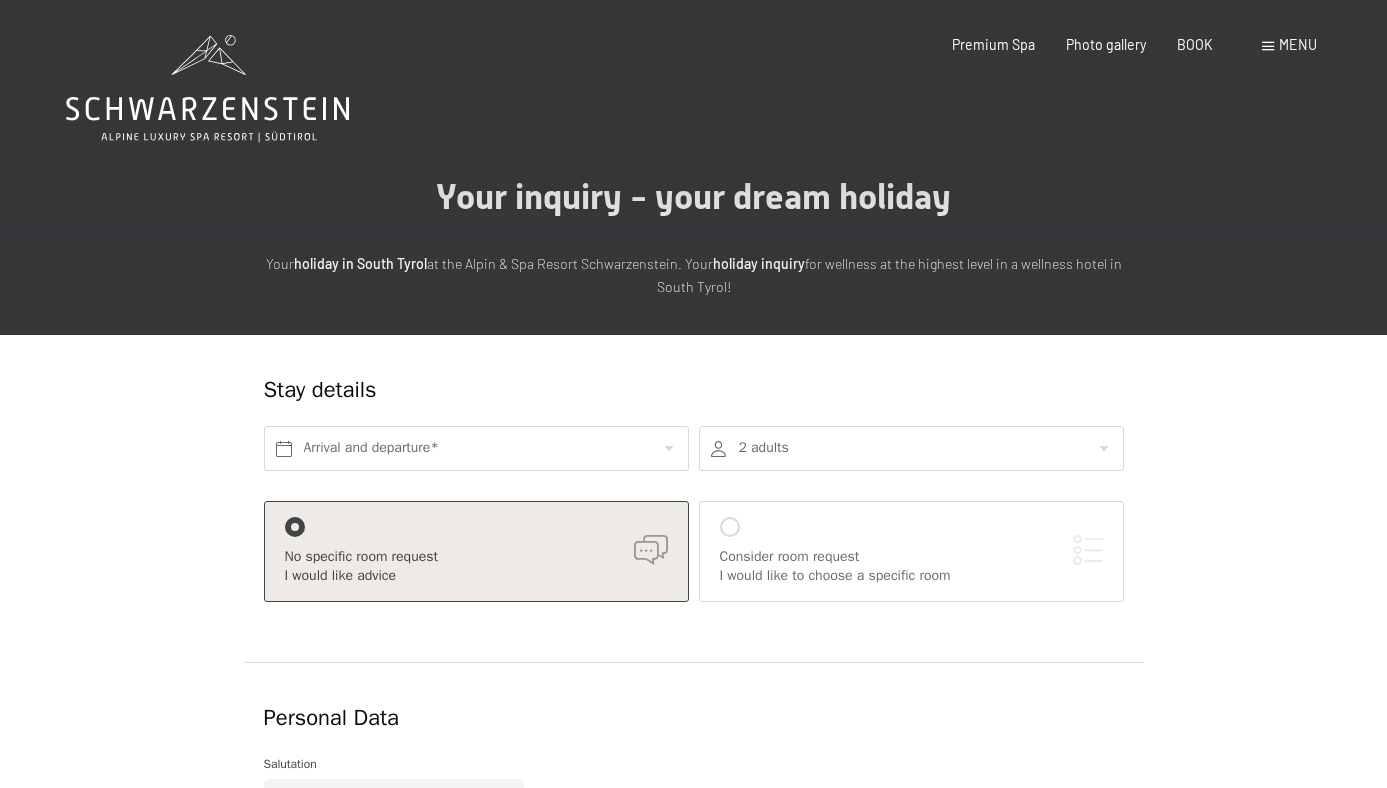 scroll, scrollTop: 0, scrollLeft: 0, axis: both 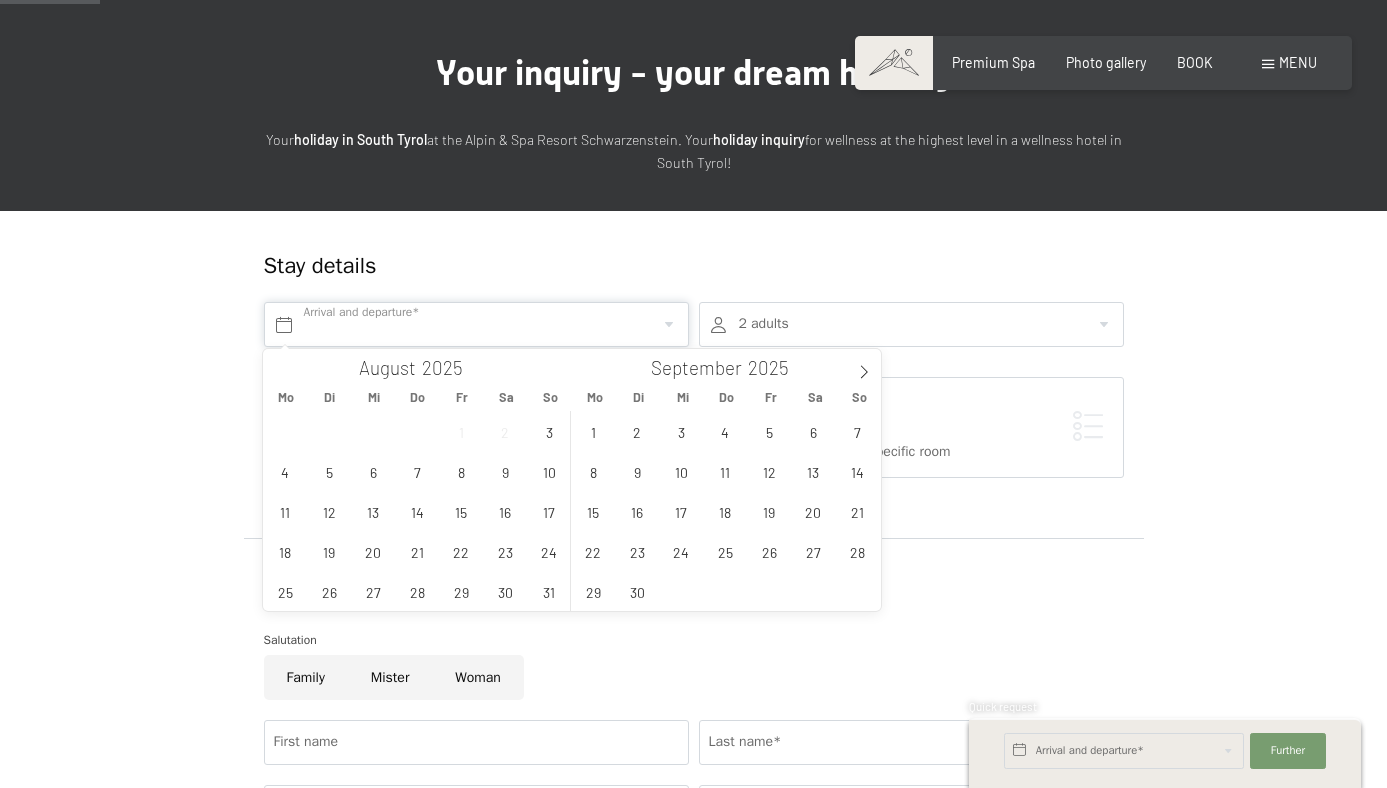 click at bounding box center (476, 324) 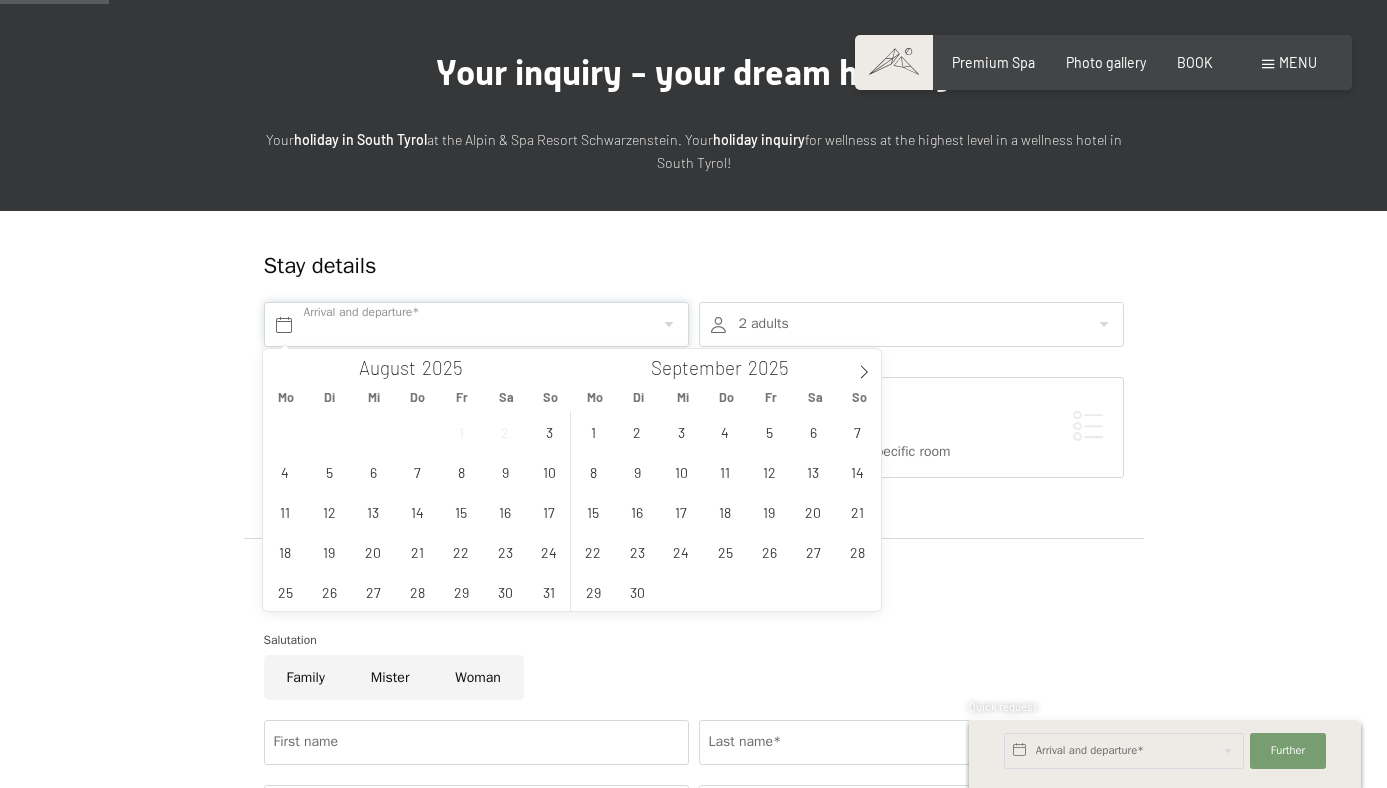 scroll, scrollTop: 201, scrollLeft: 0, axis: vertical 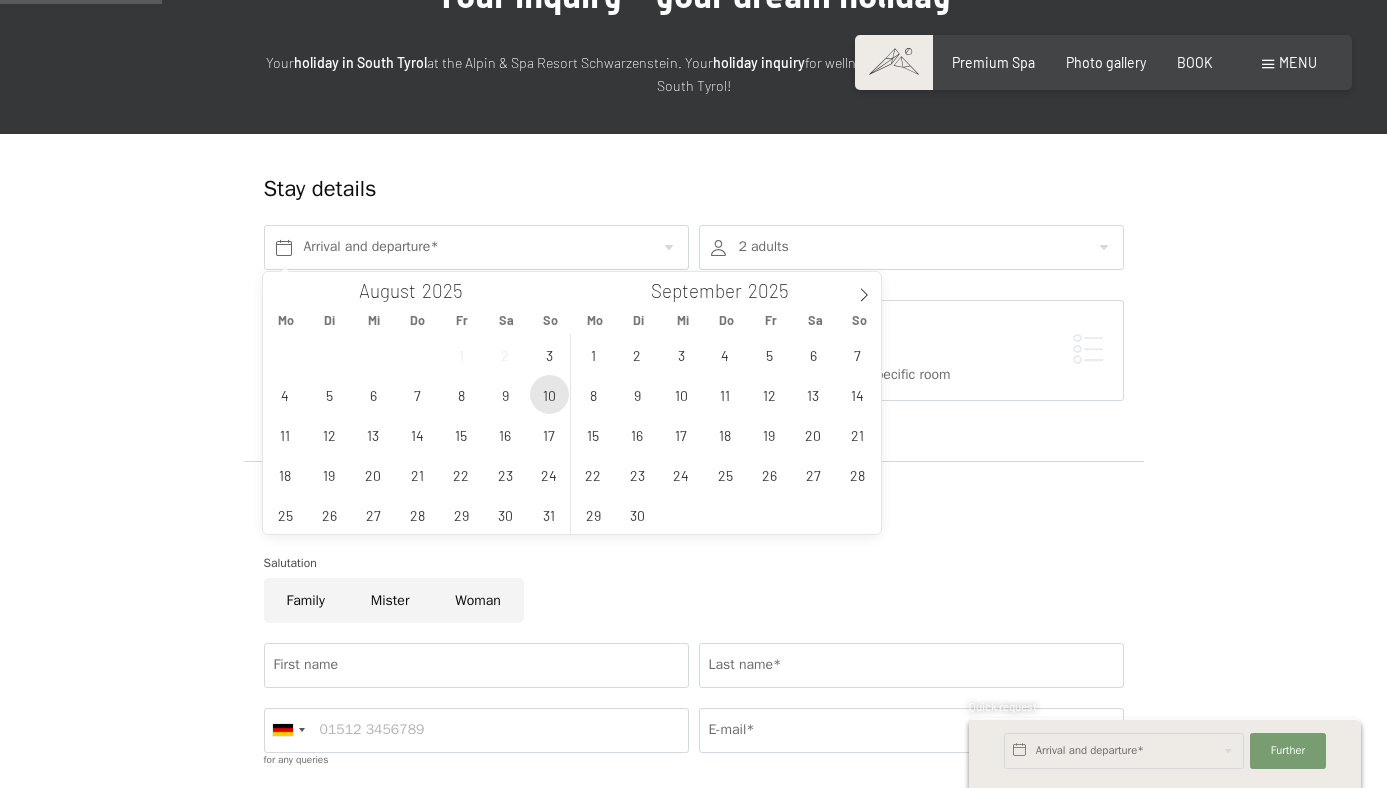 click on "10" at bounding box center [549, 394] 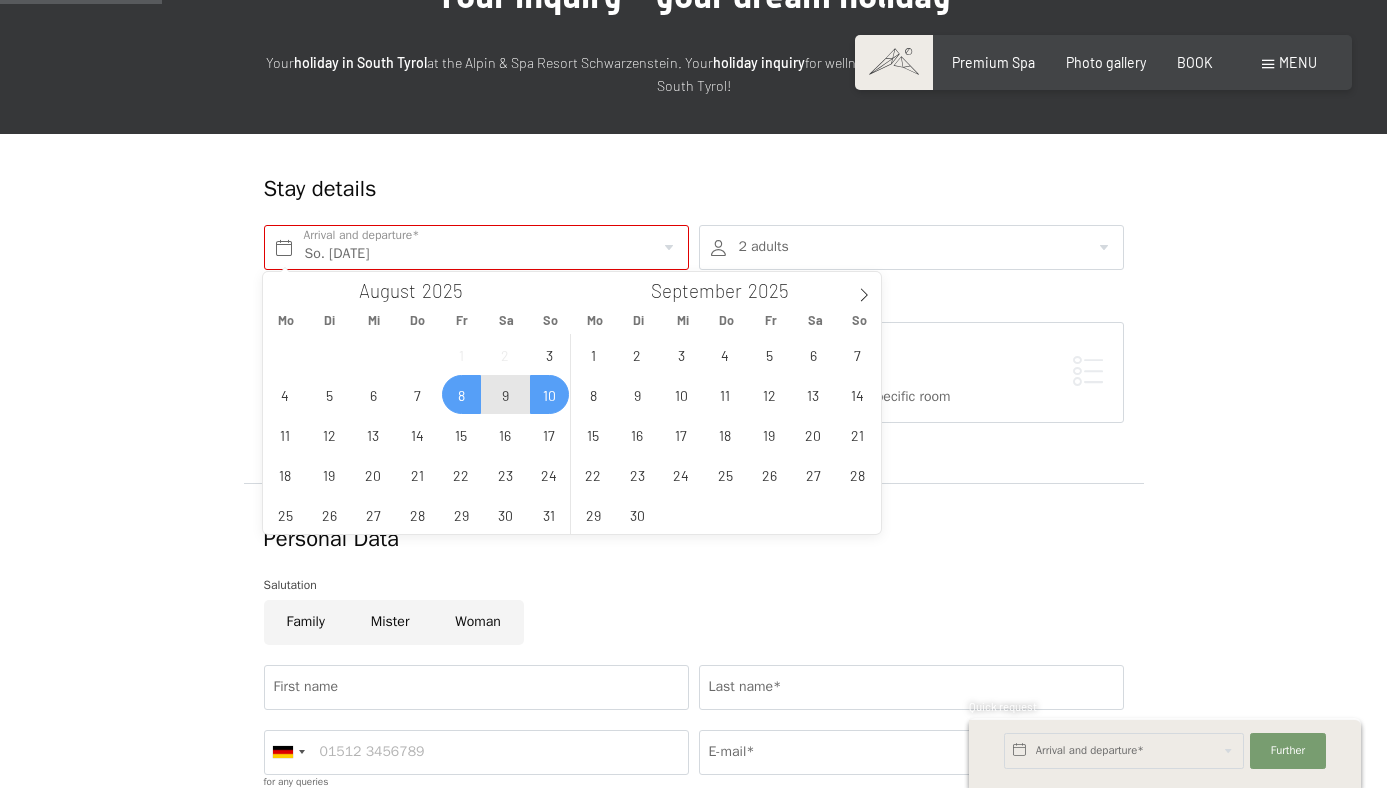click on "8" at bounding box center (461, 394) 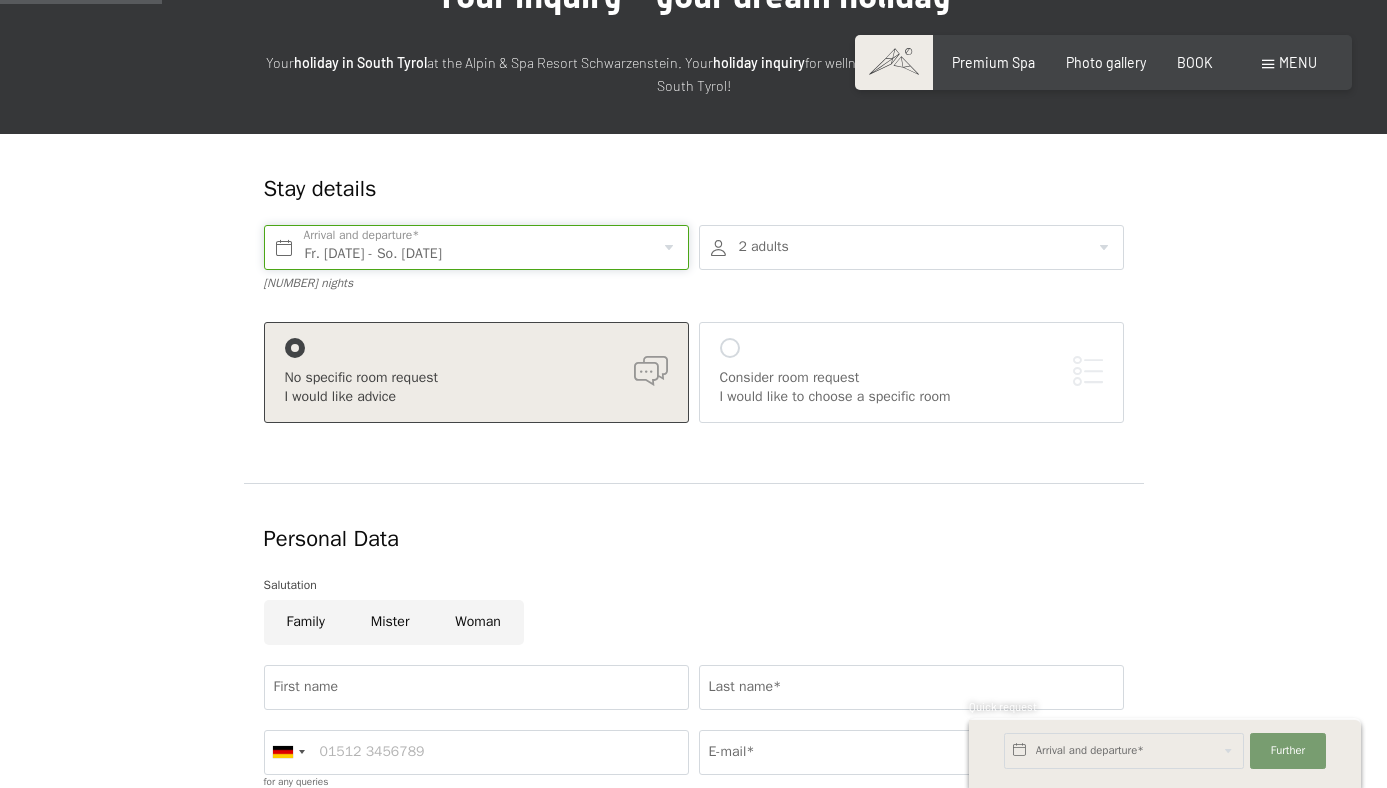 click on "Fr. 08.08.2025 - So. 10.08.2025" at bounding box center [476, 247] 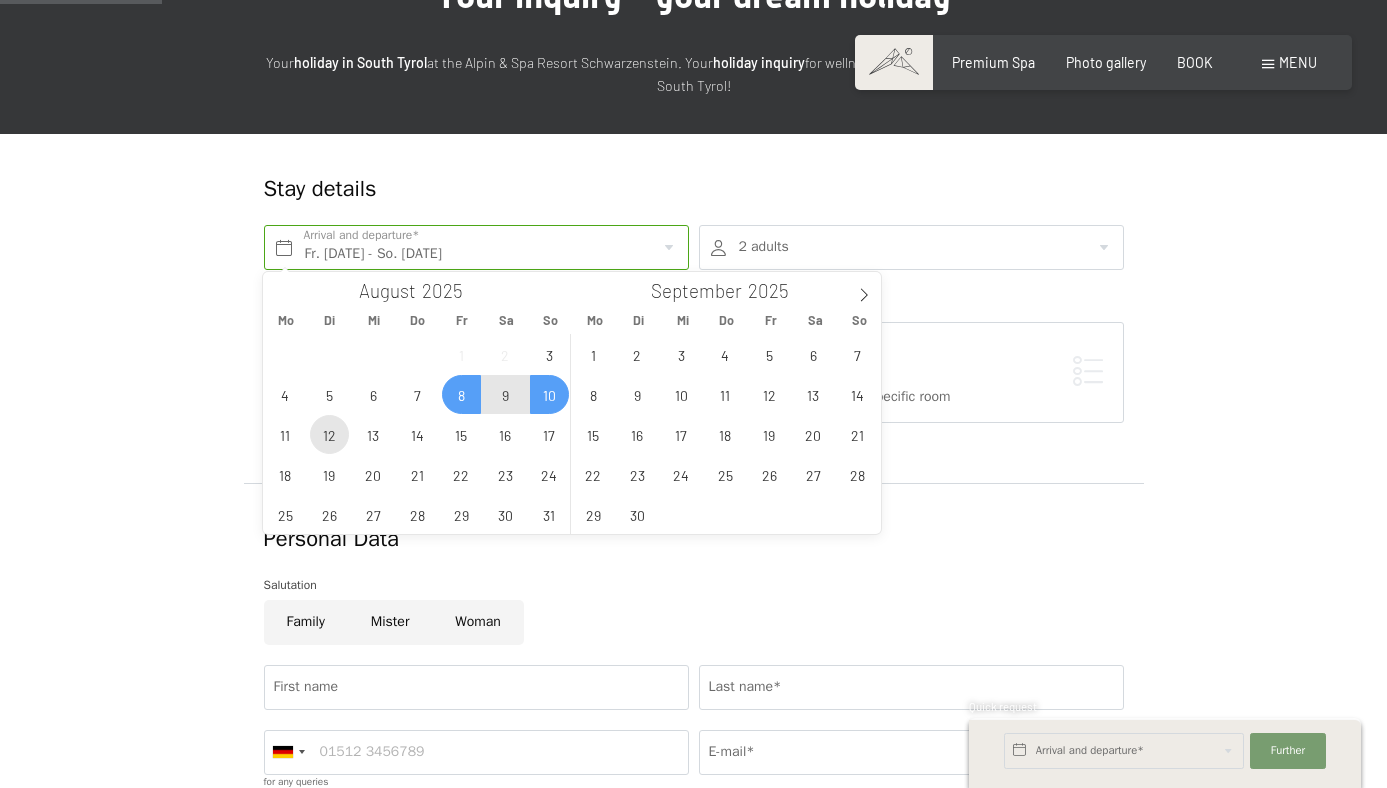 click on "12" at bounding box center (329, 434) 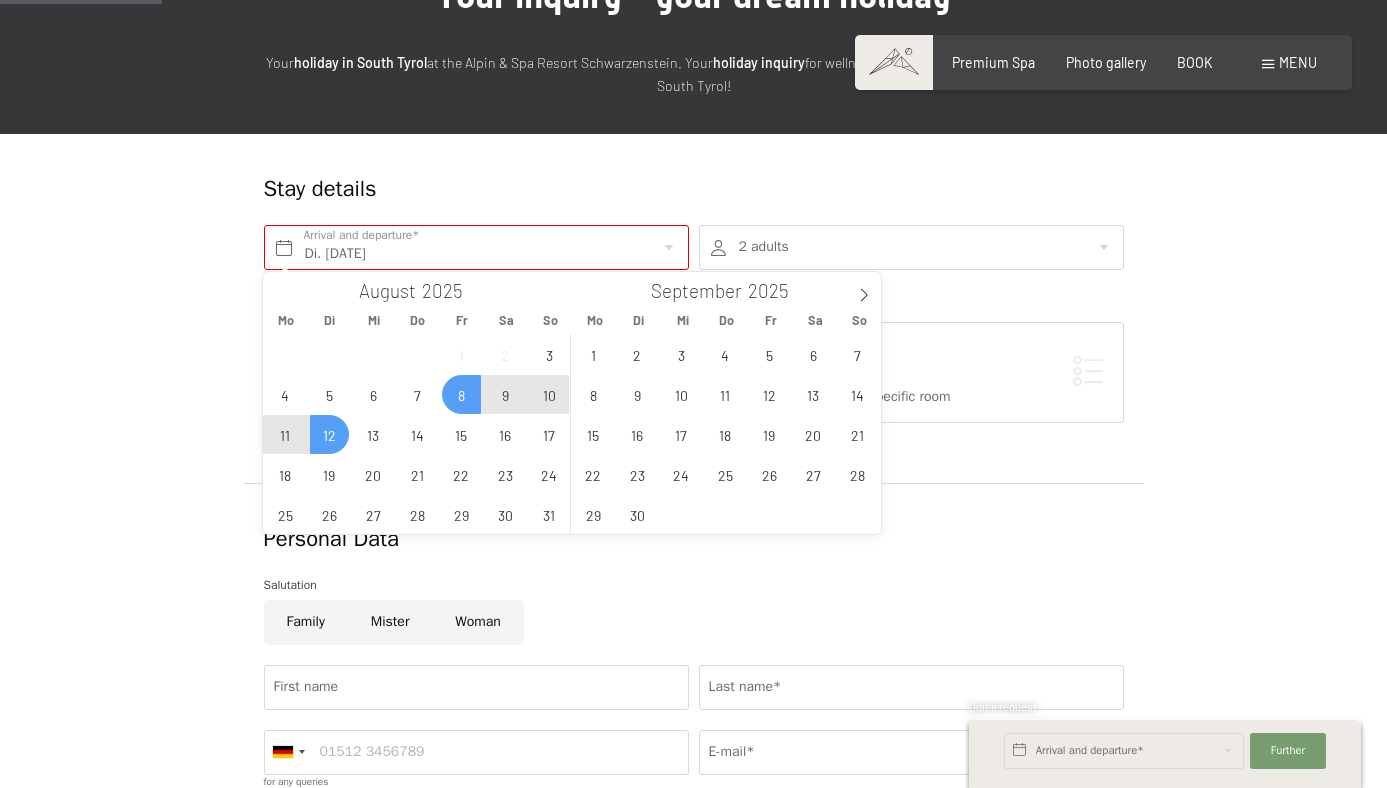 click on "8" at bounding box center (461, 394) 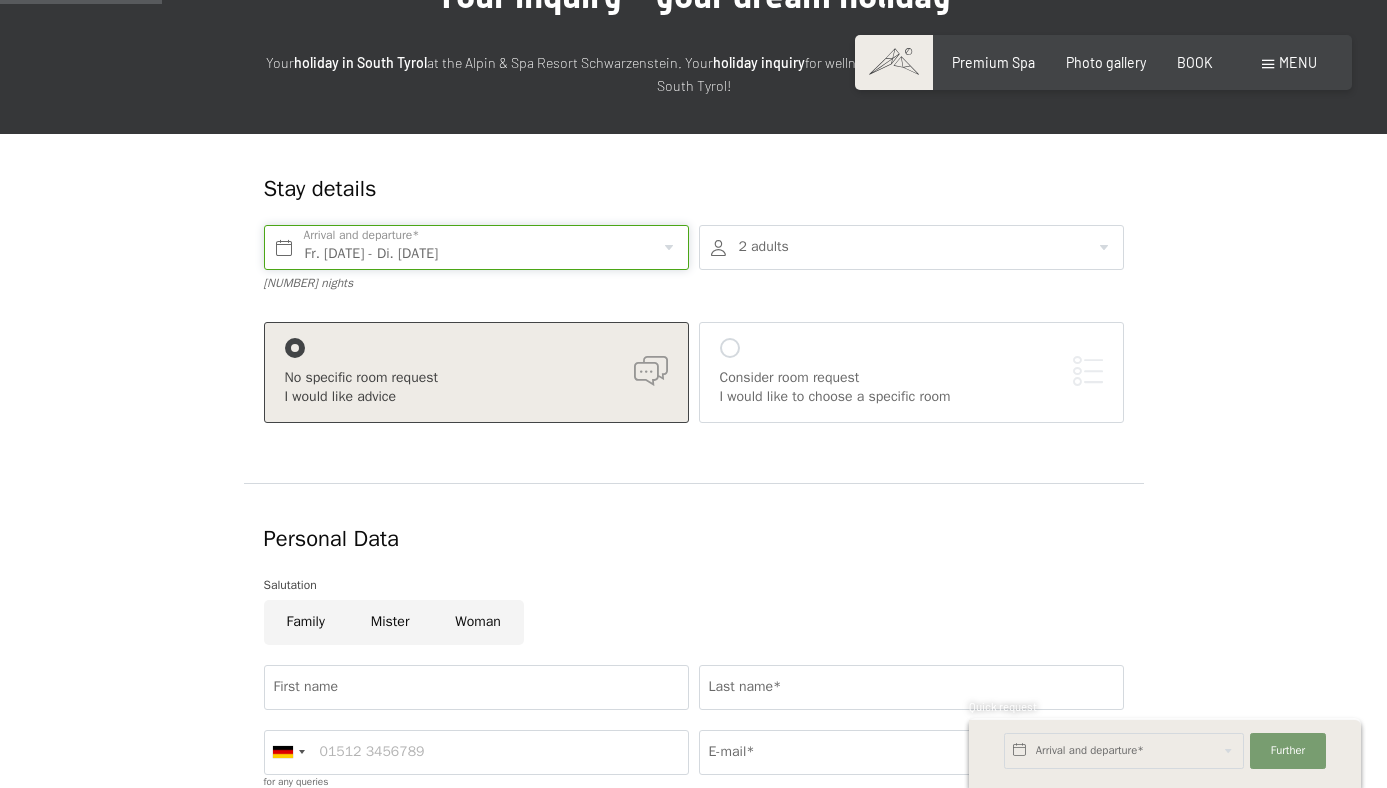 click on "Fr. 08.08.2025 - Di. 12.08.2025" at bounding box center (476, 247) 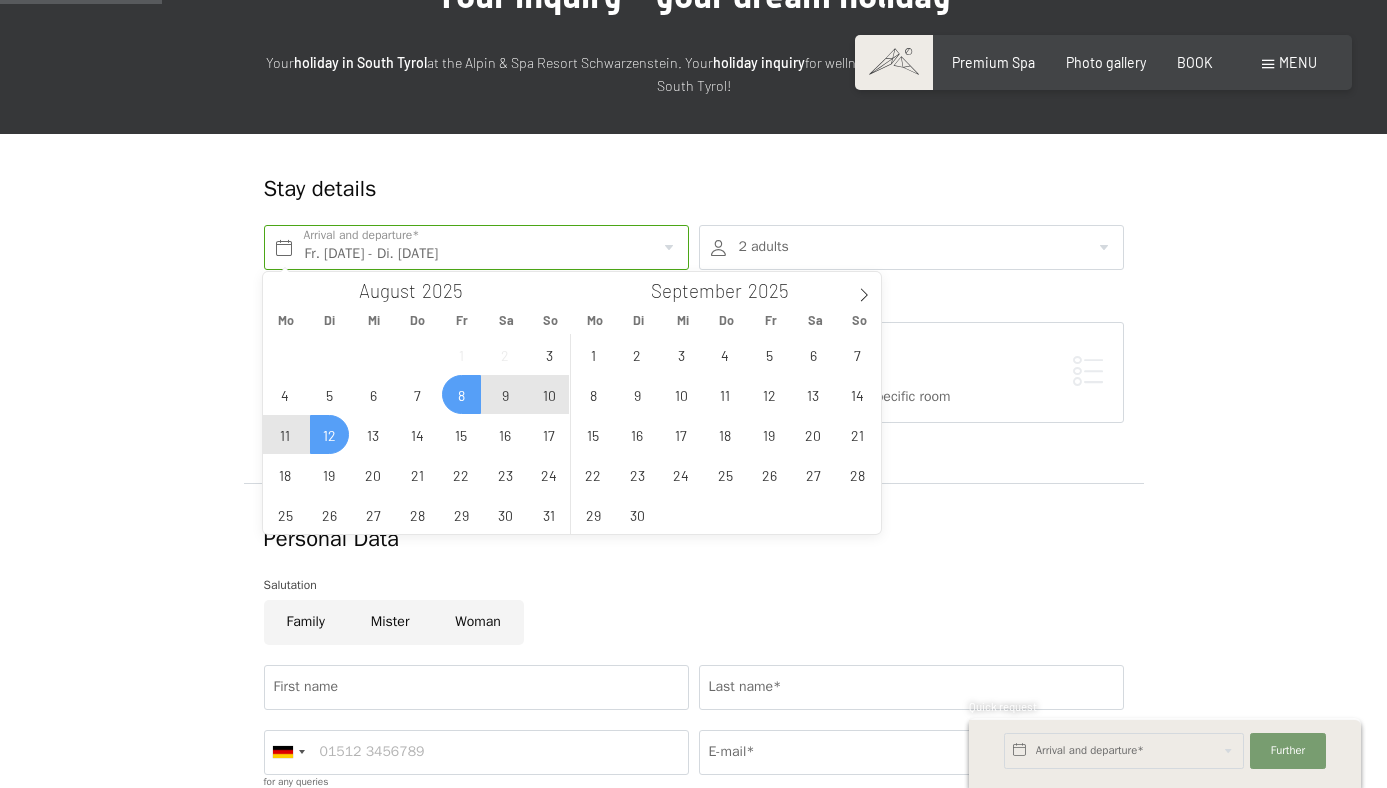 click on "9" at bounding box center [505, 394] 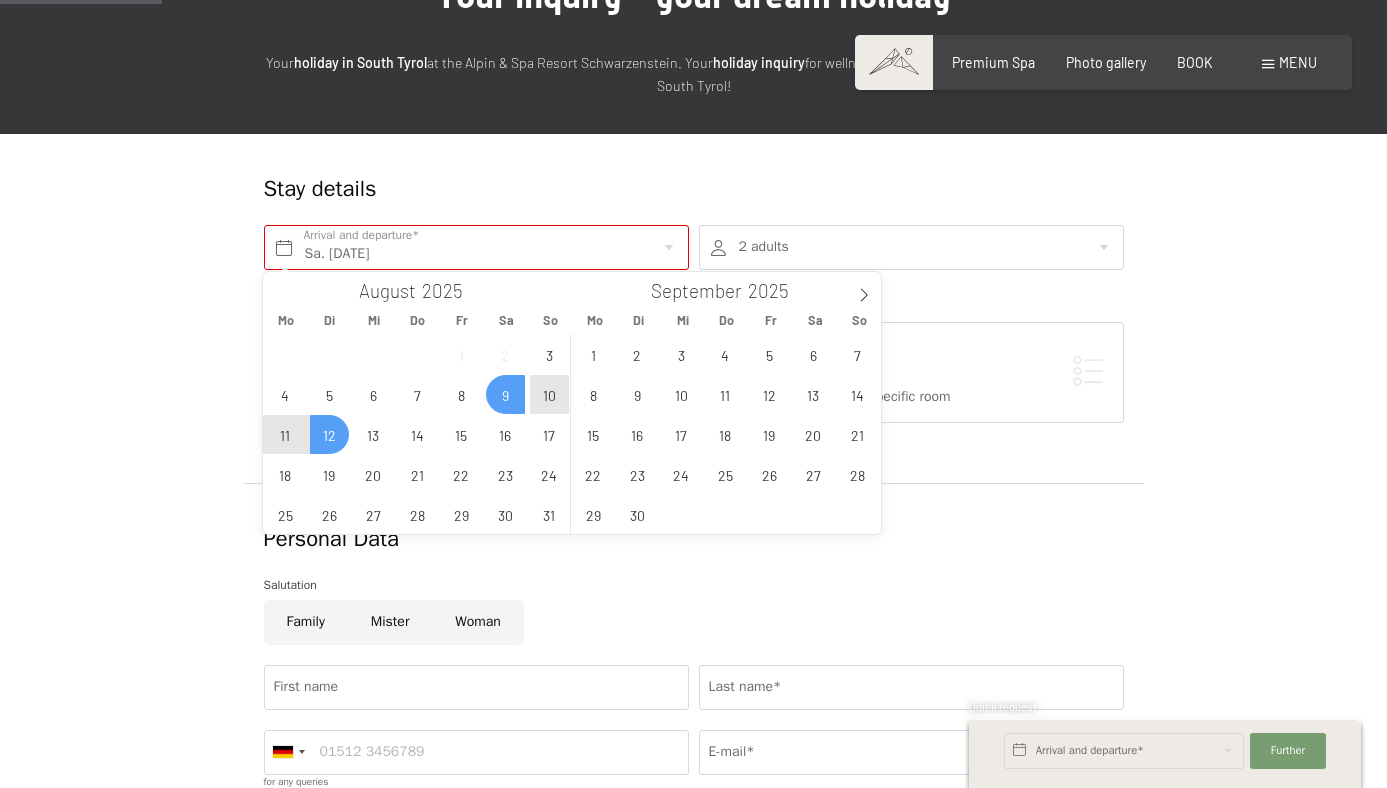click on "12" at bounding box center [329, 434] 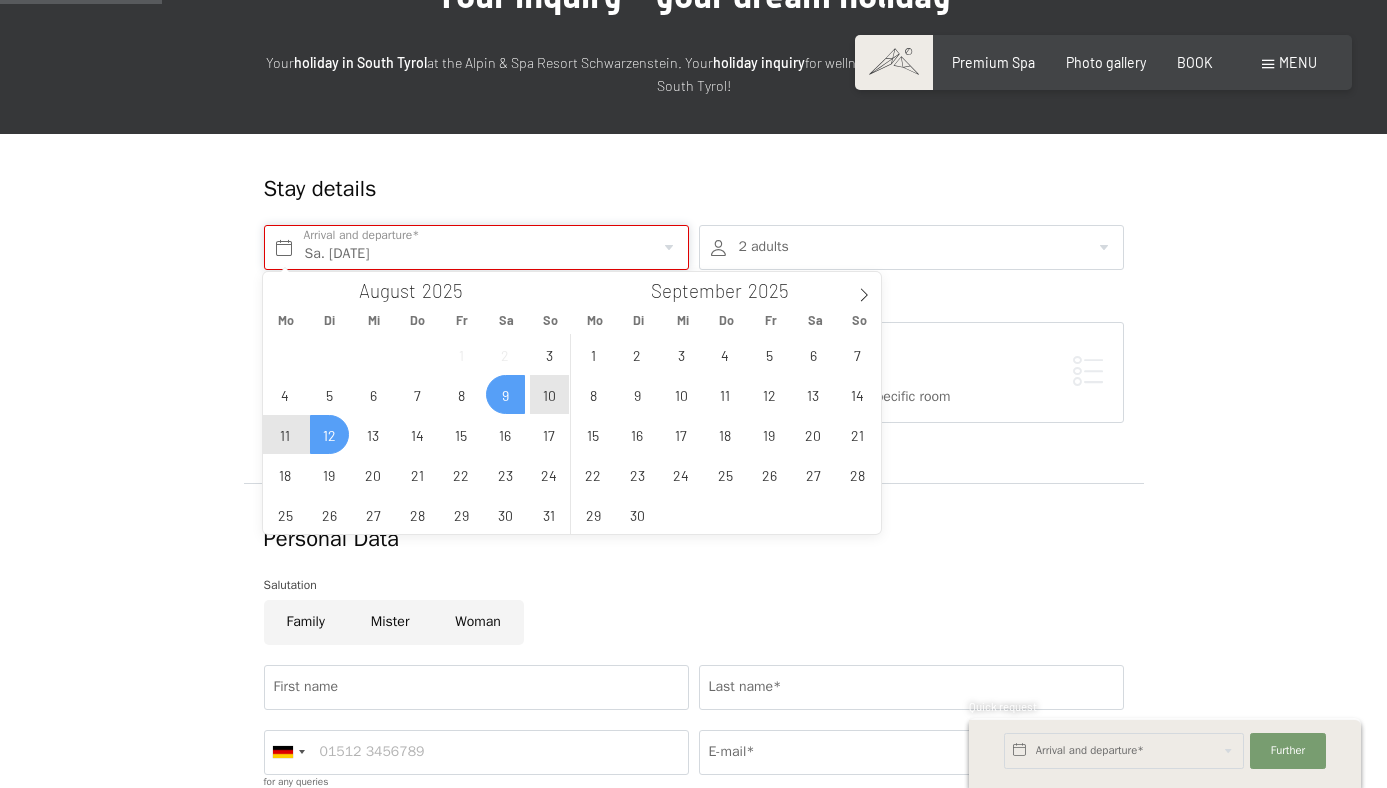 type on "Sa. 09.08.2025 - Di. 12.08.2025" 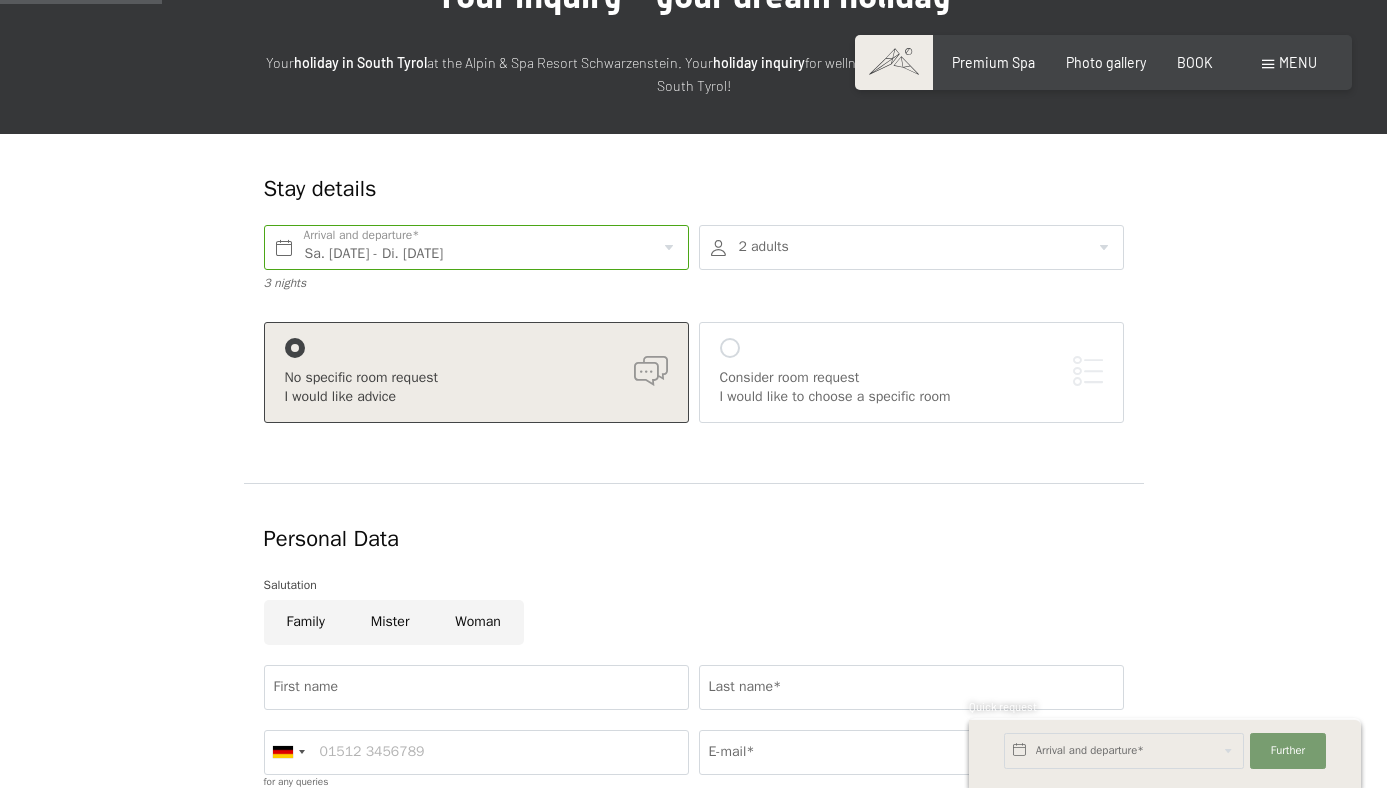 click at bounding box center [911, 247] 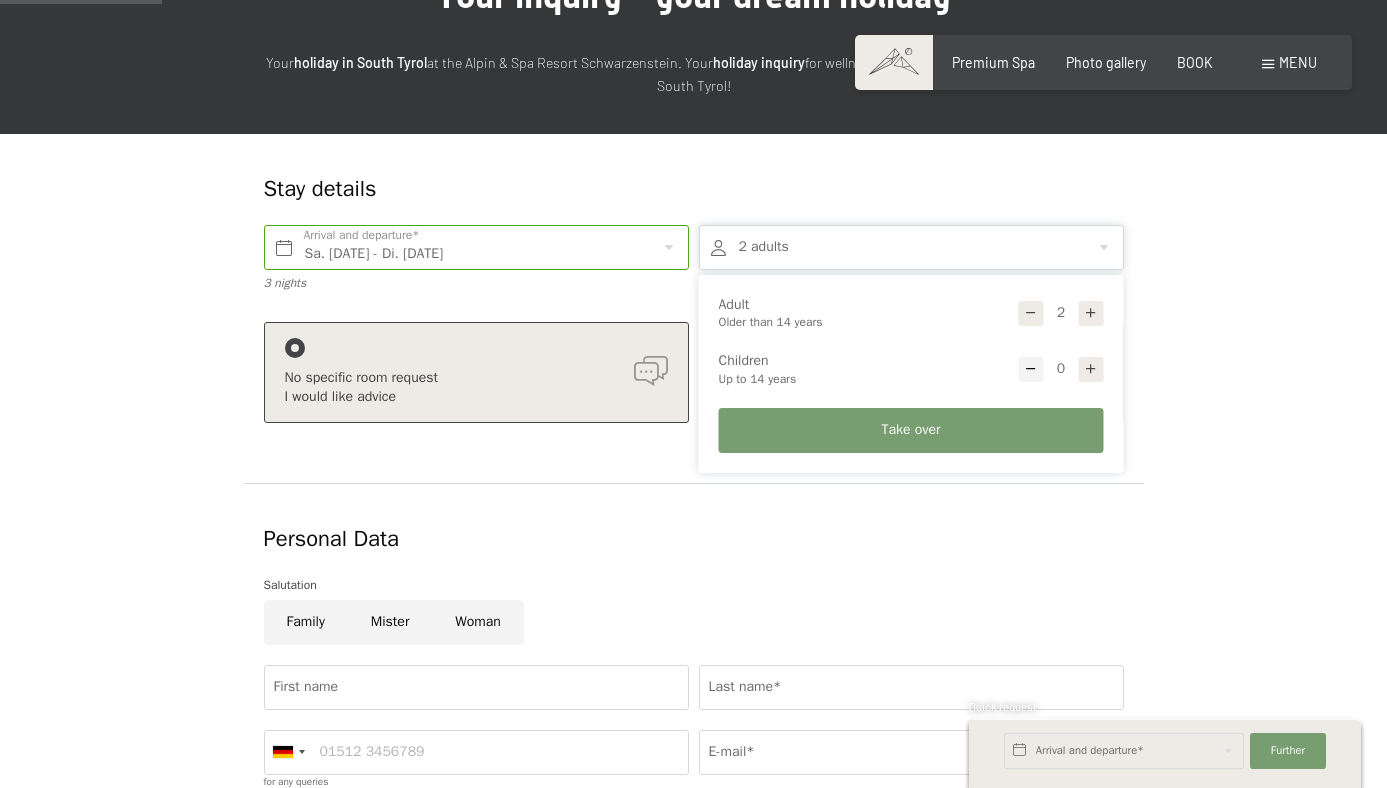 click at bounding box center (1091, 369) 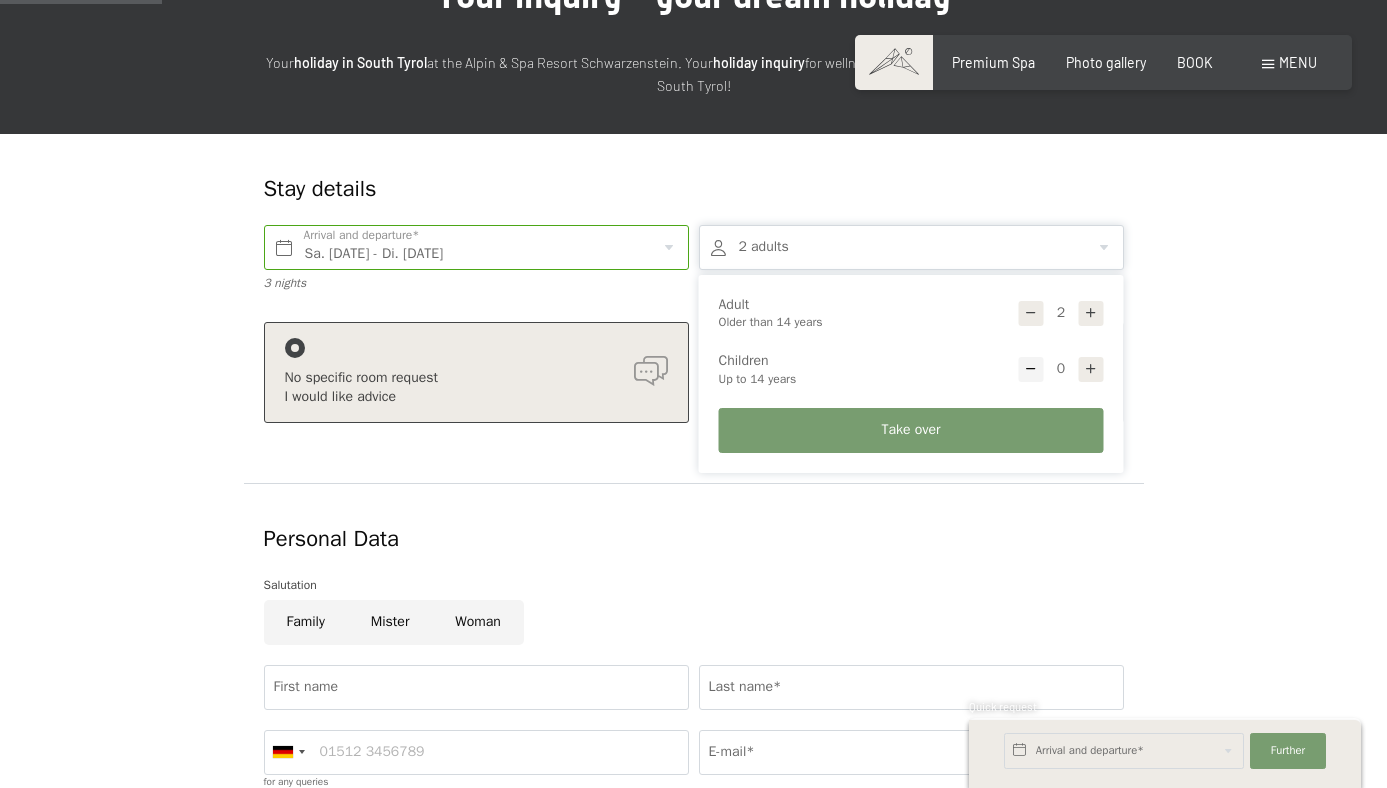 type on "1" 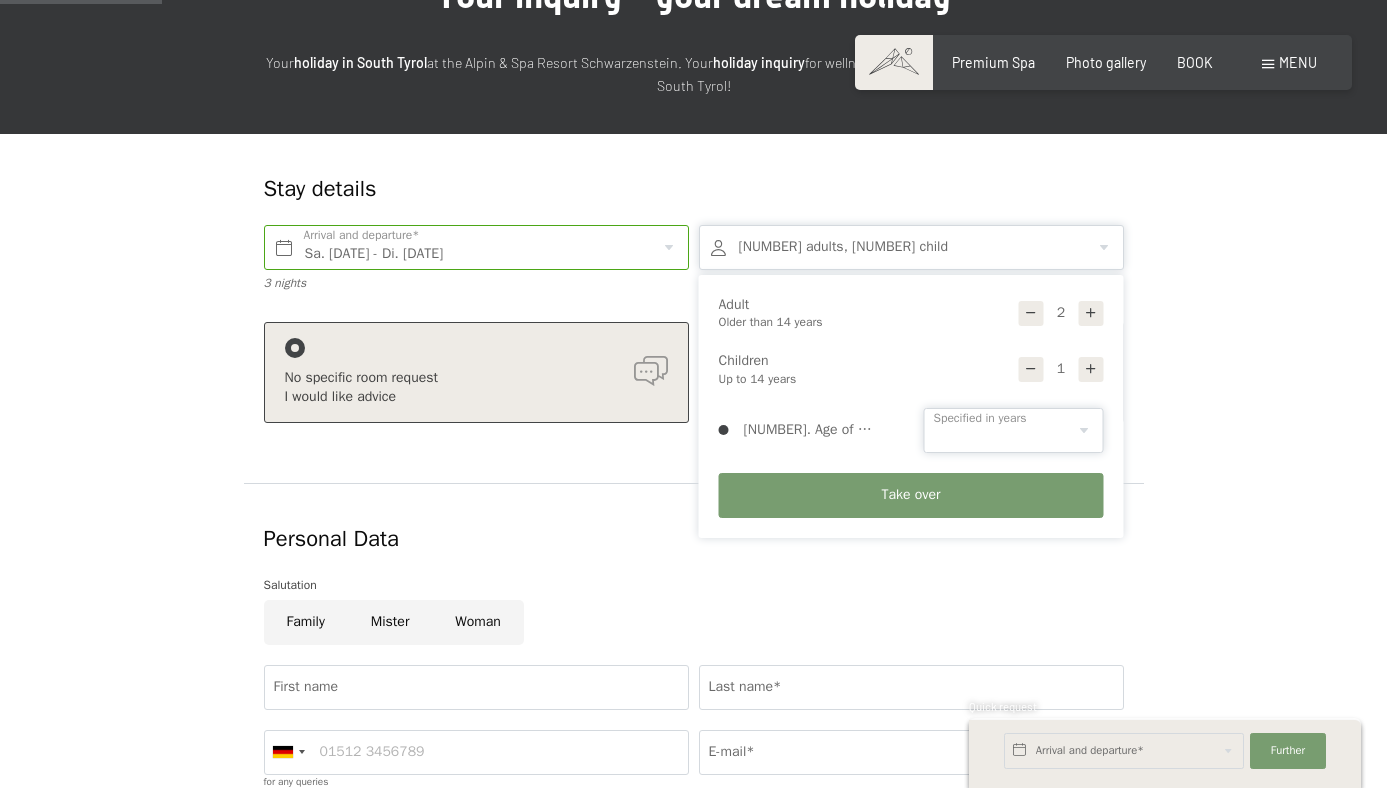 click on "0 1 2 3 4 5 6 7 8 9 10 11 12 13 14" at bounding box center (1014, 430) 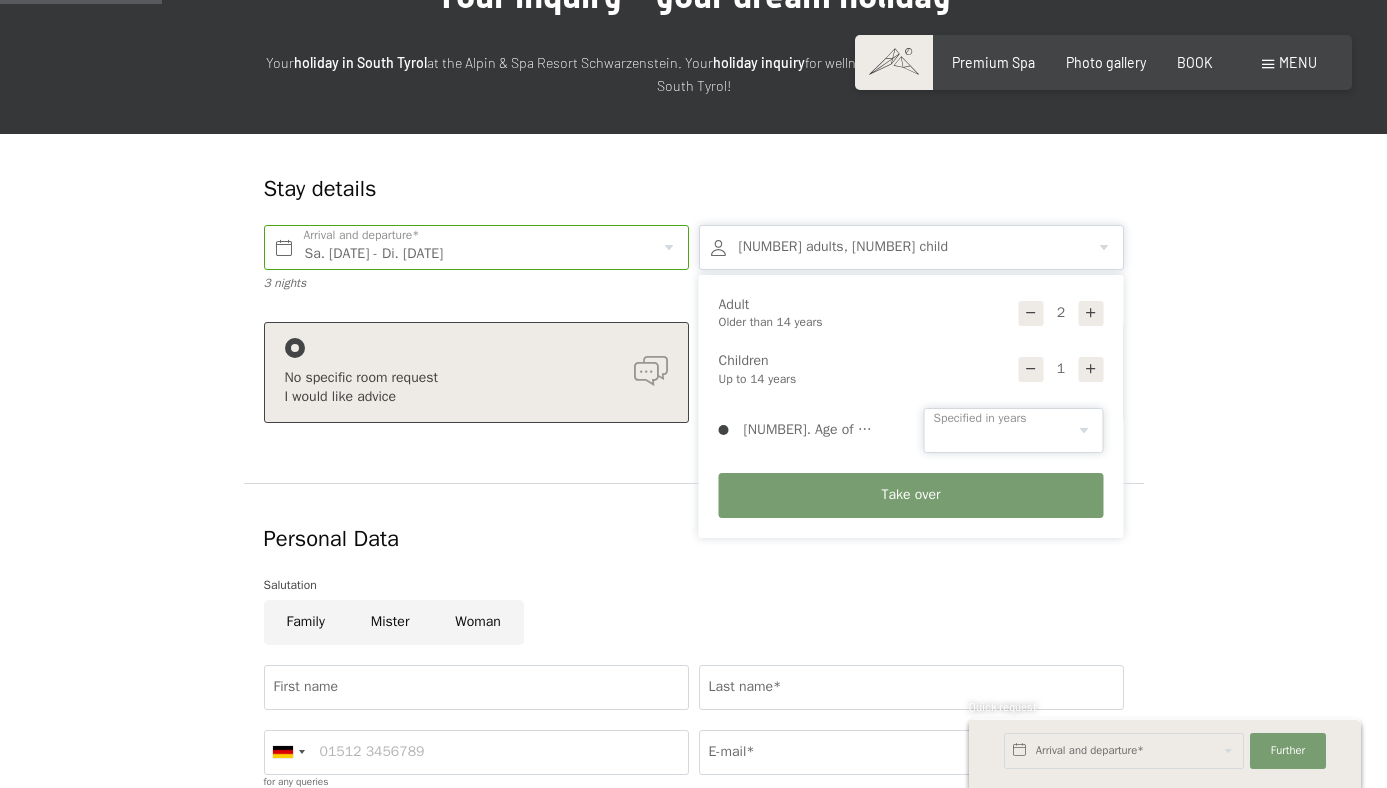 select on "7" 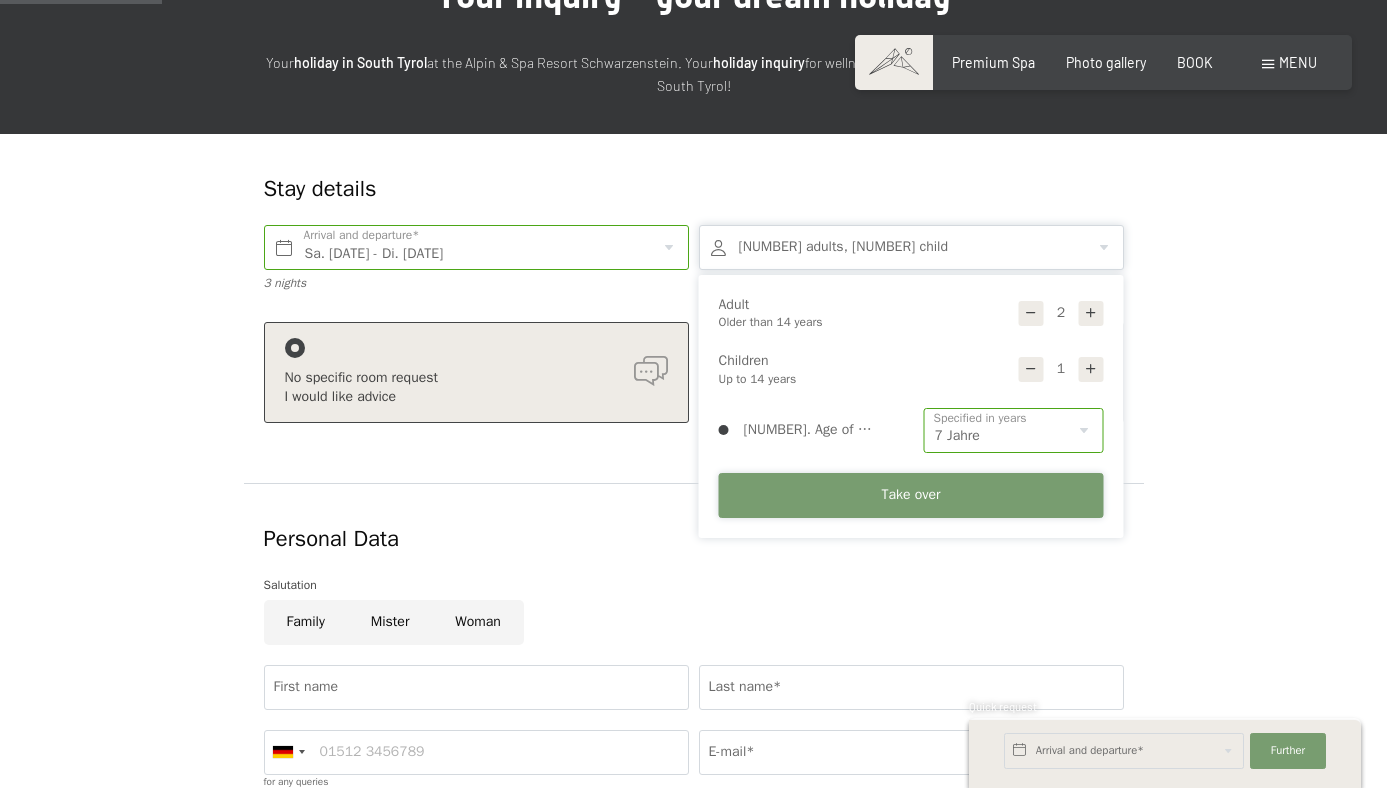 click on "Take over" at bounding box center [911, 495] 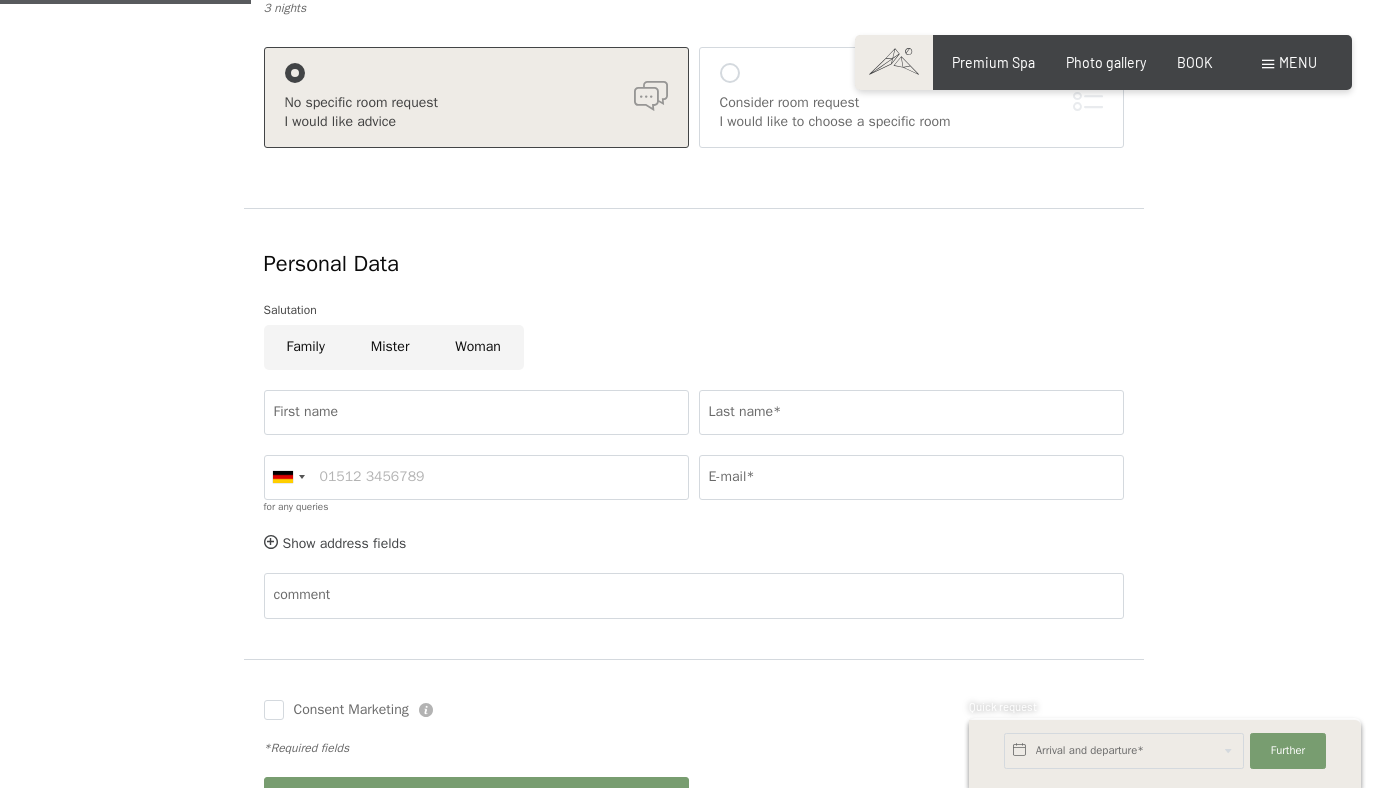 scroll, scrollTop: 601, scrollLeft: 0, axis: vertical 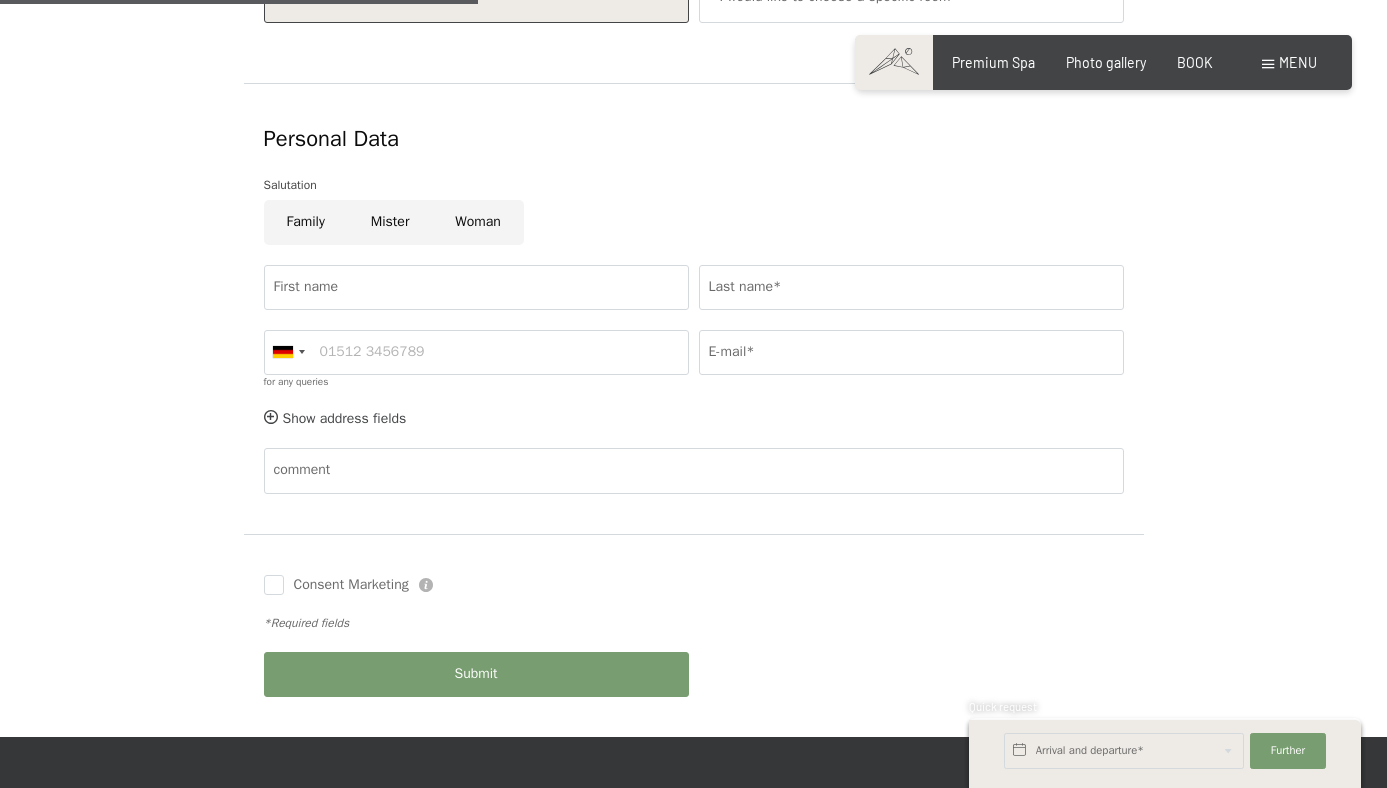 click on "Woman" at bounding box center [478, 222] 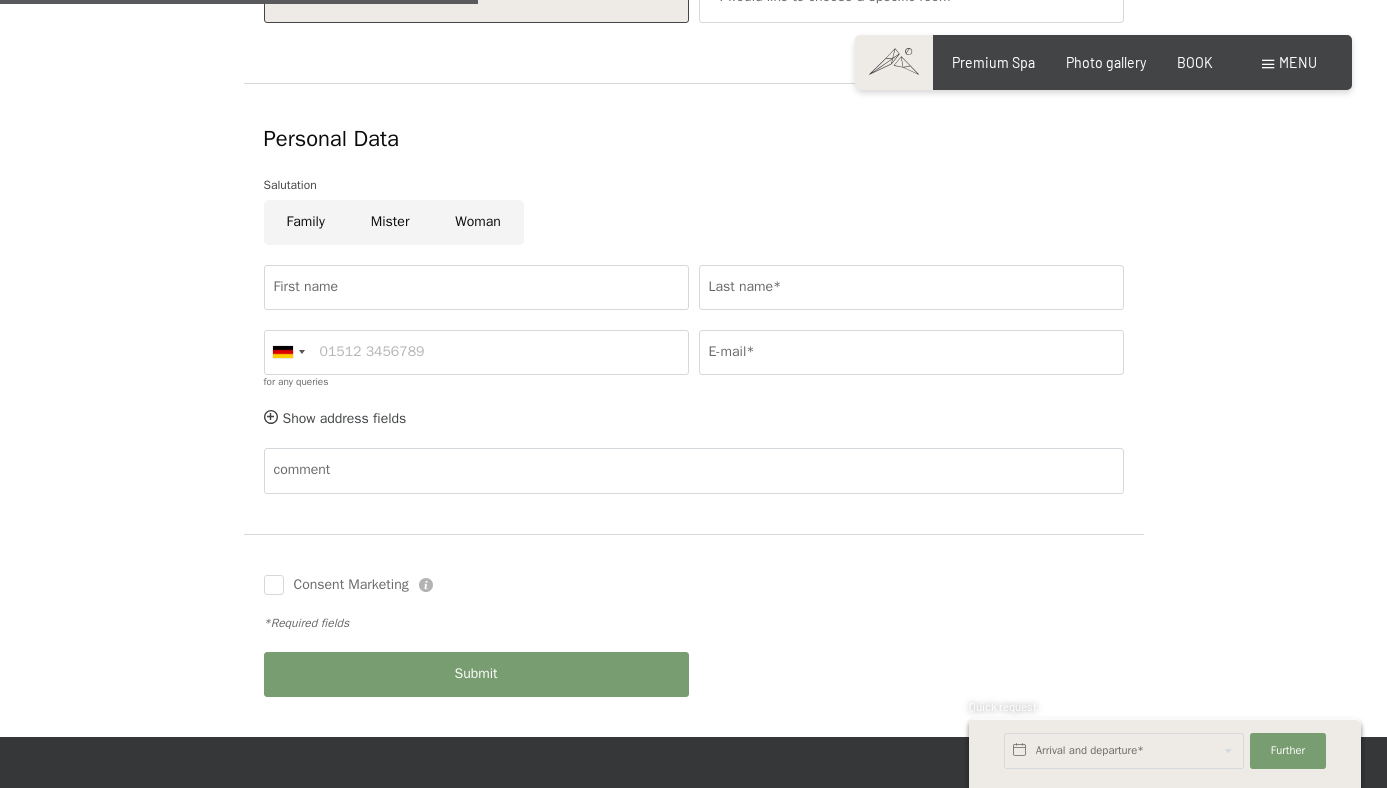 radio on "true" 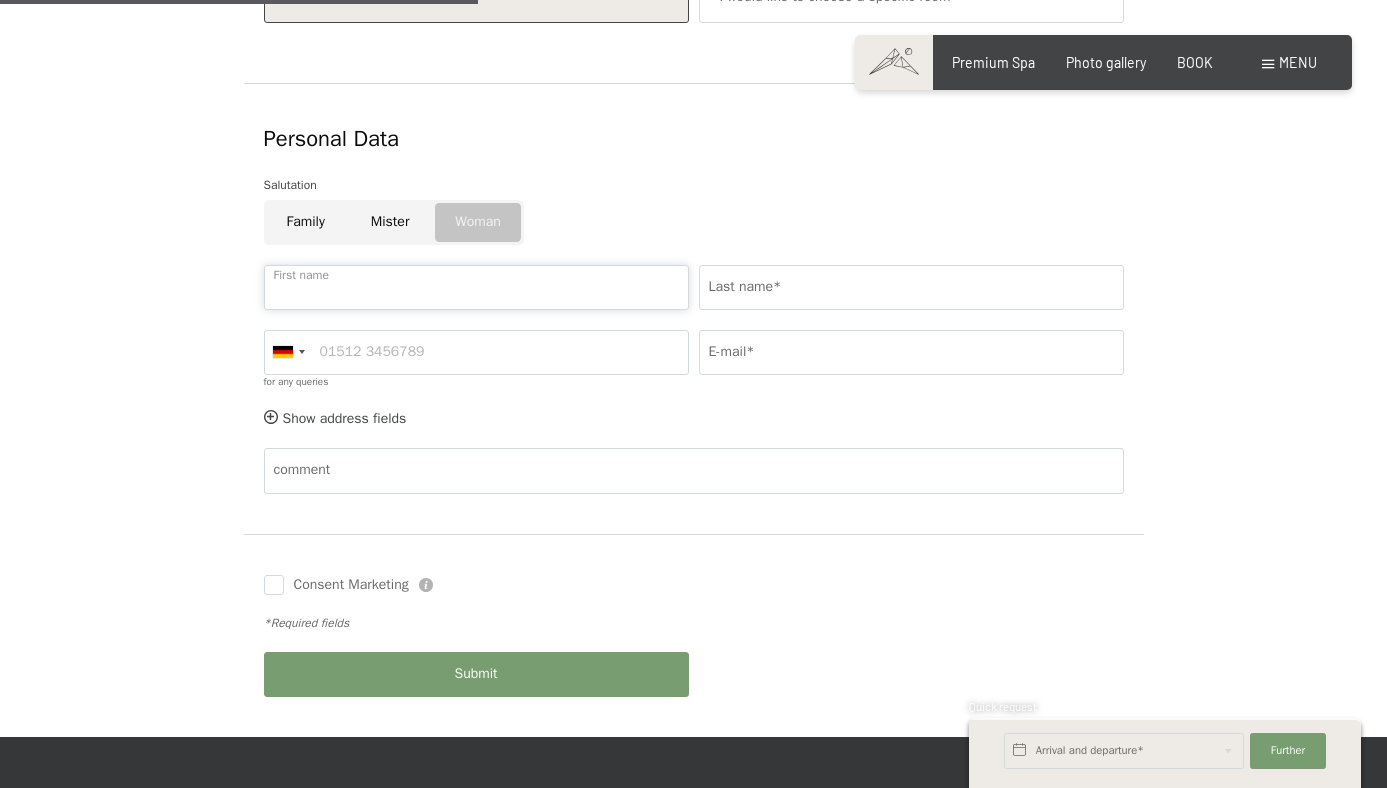click on "First name" at bounding box center (476, 287) 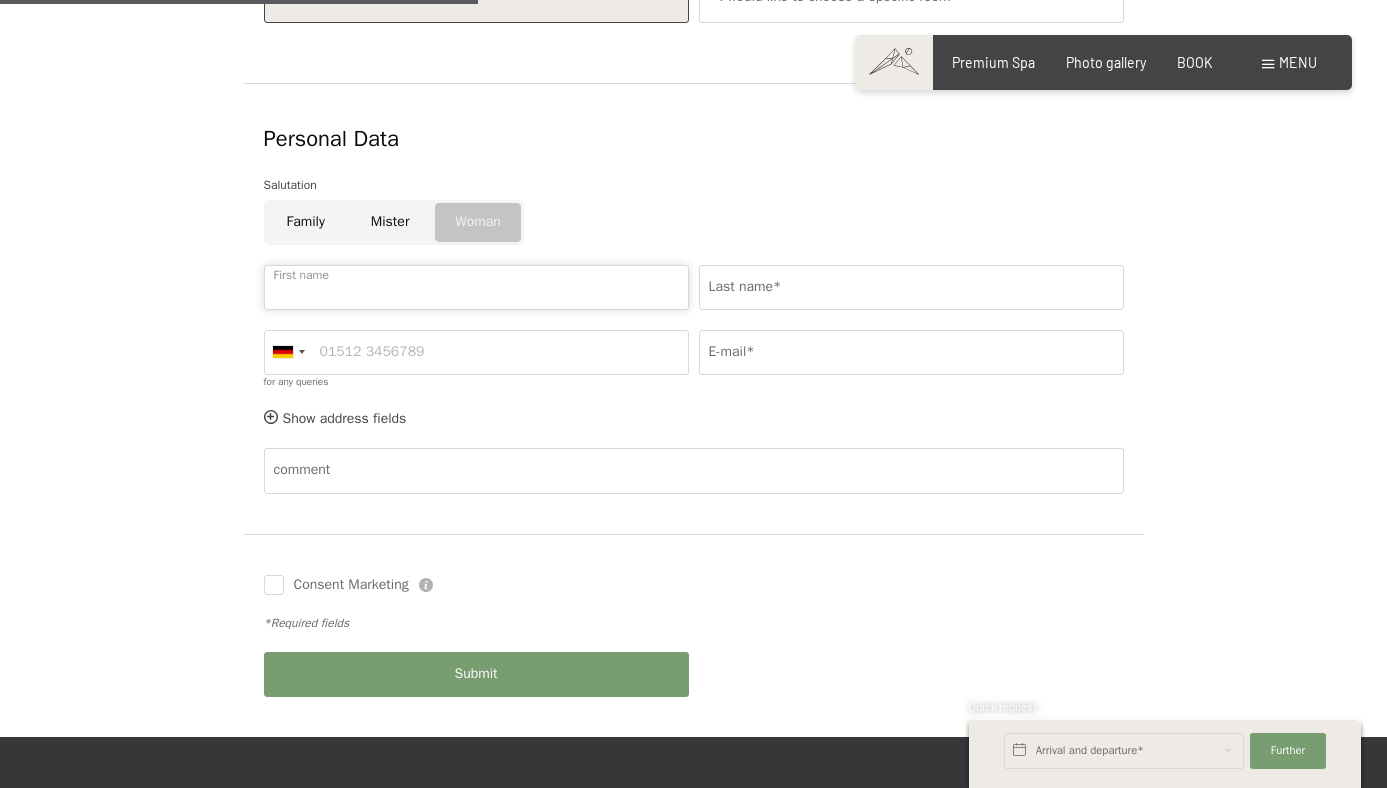 type on "Chrissy" 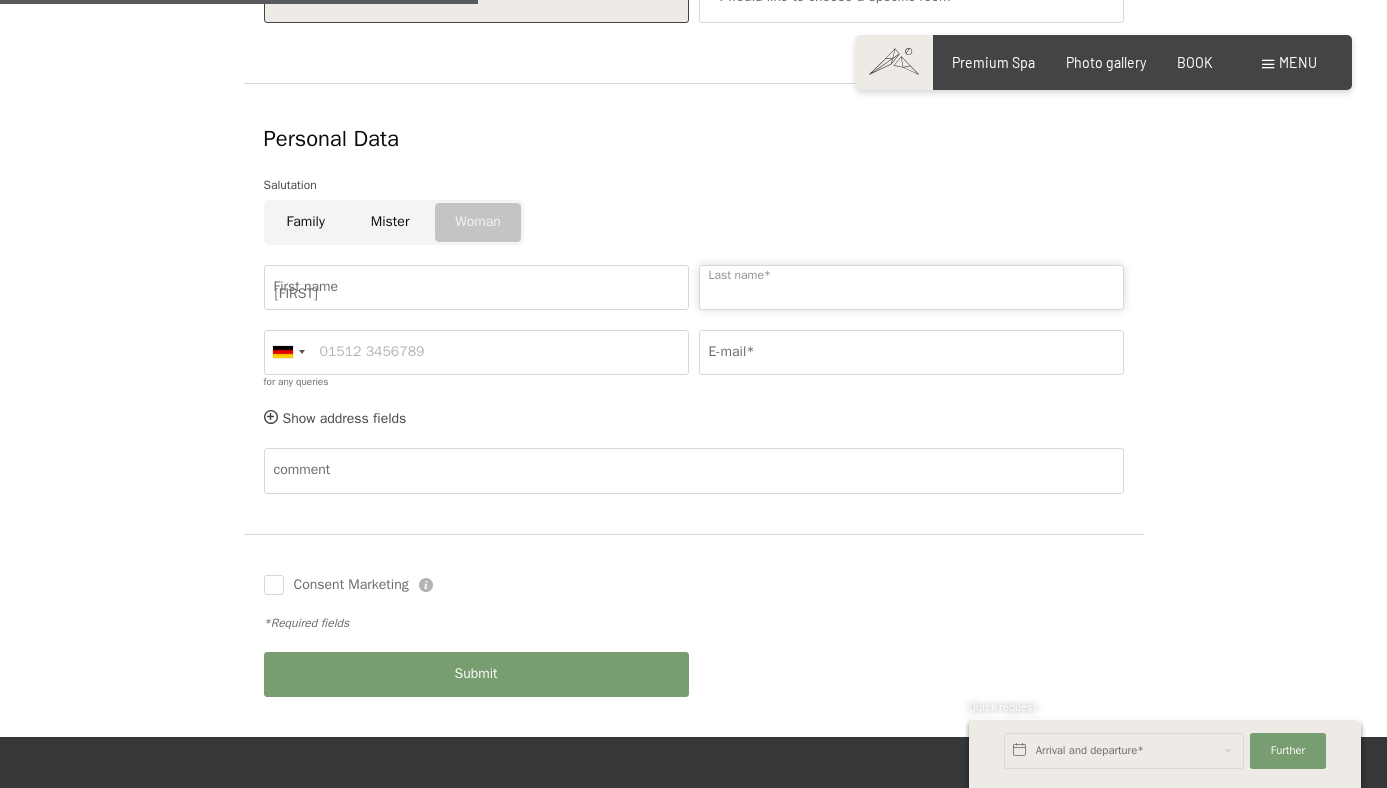 type on "Trampedach" 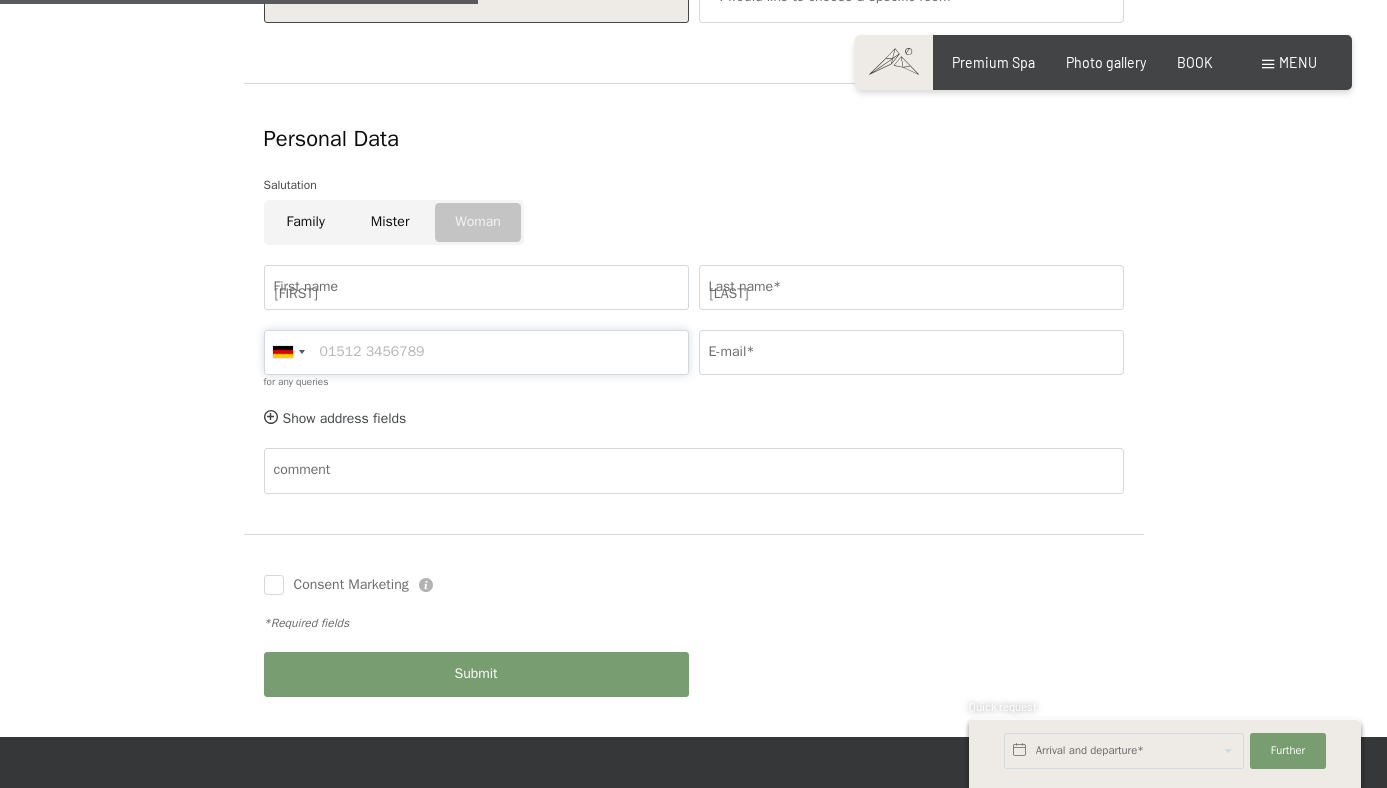 type on "01737839778" 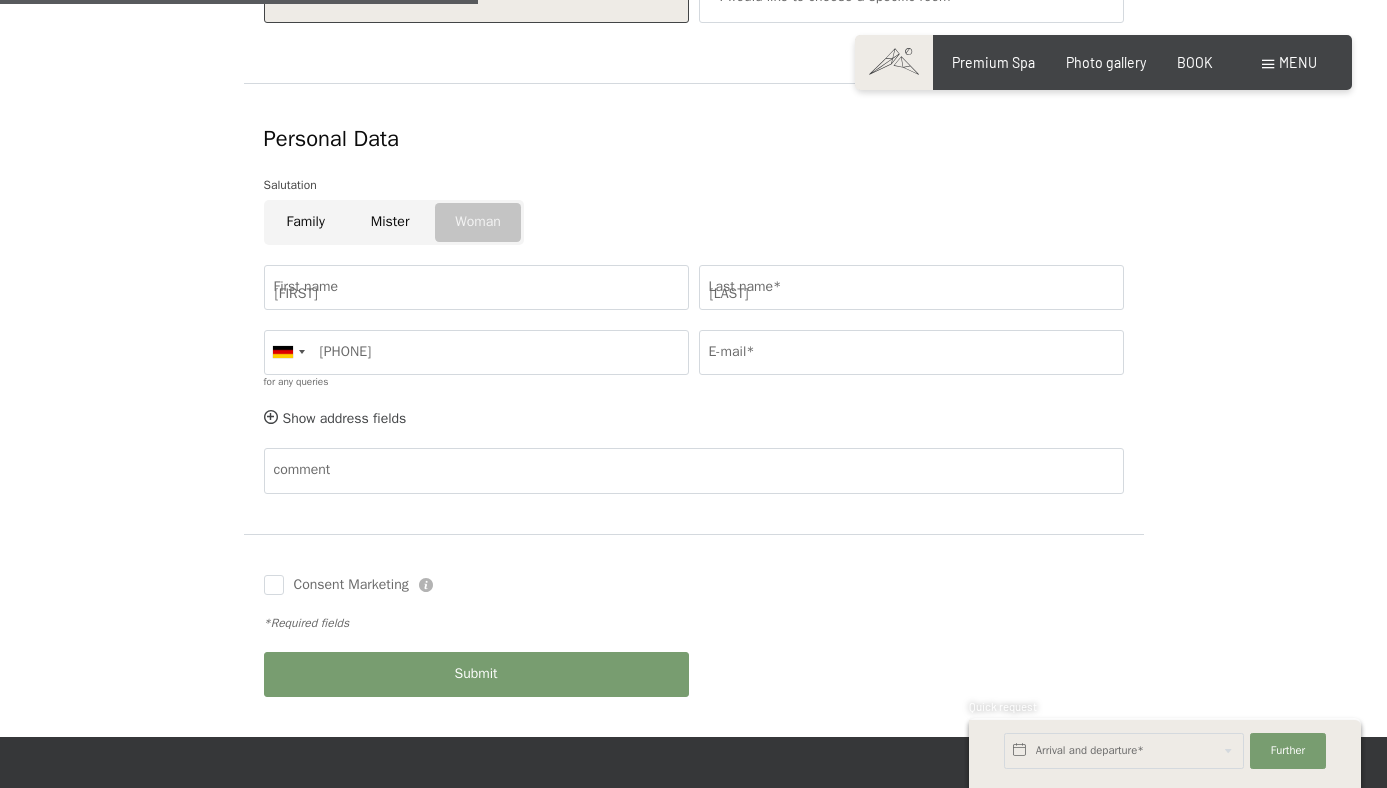 type on "chrissy.trampedach@gmail.com" 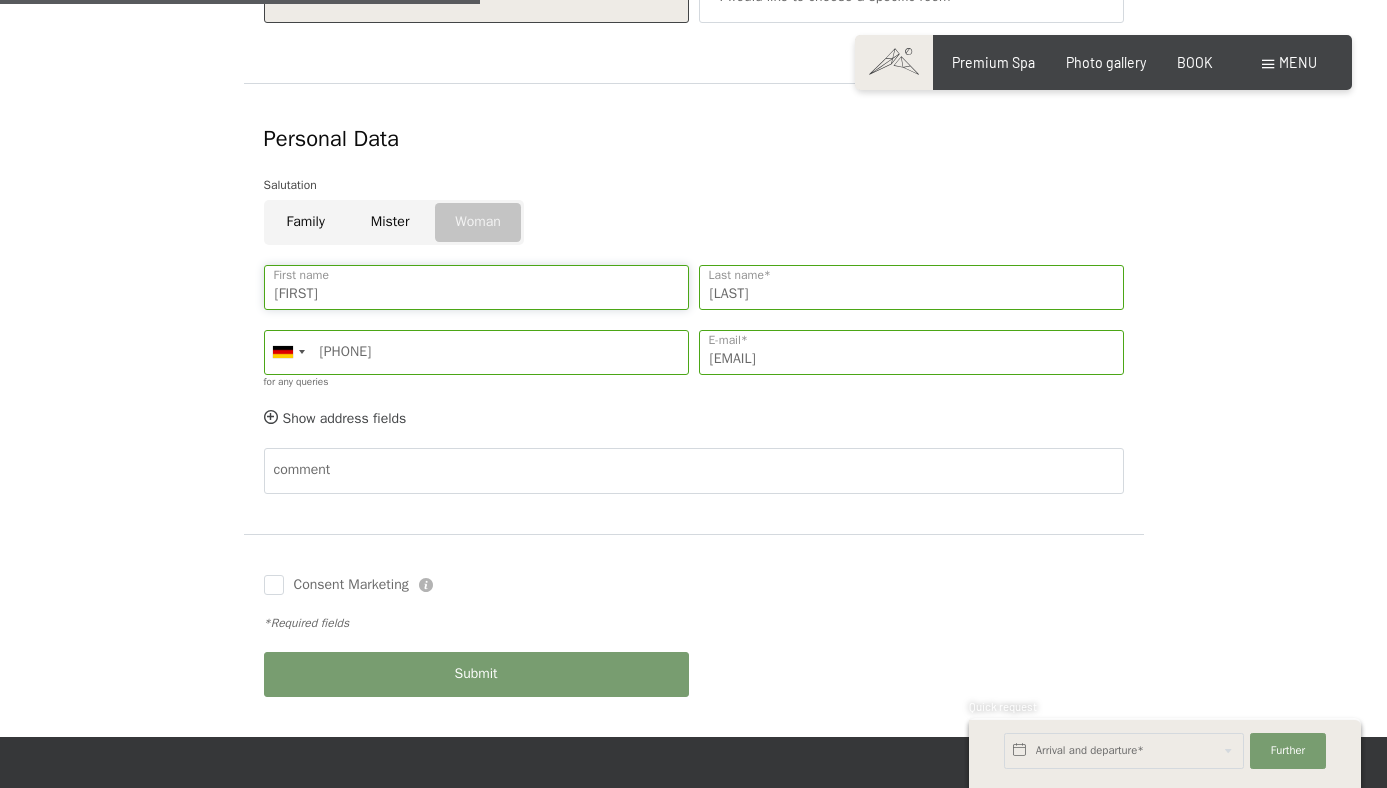scroll, scrollTop: 698, scrollLeft: 0, axis: vertical 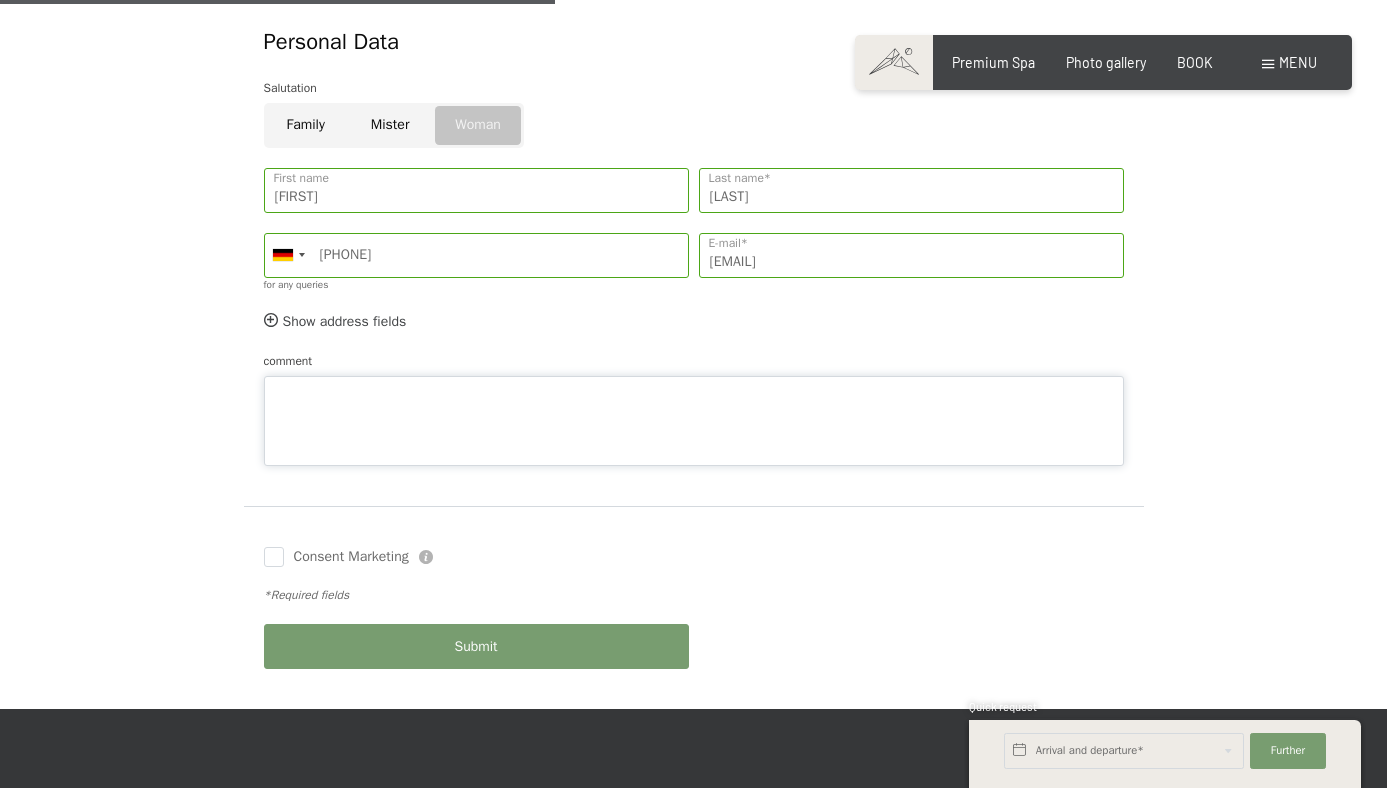 click on "comment" at bounding box center [694, 408] 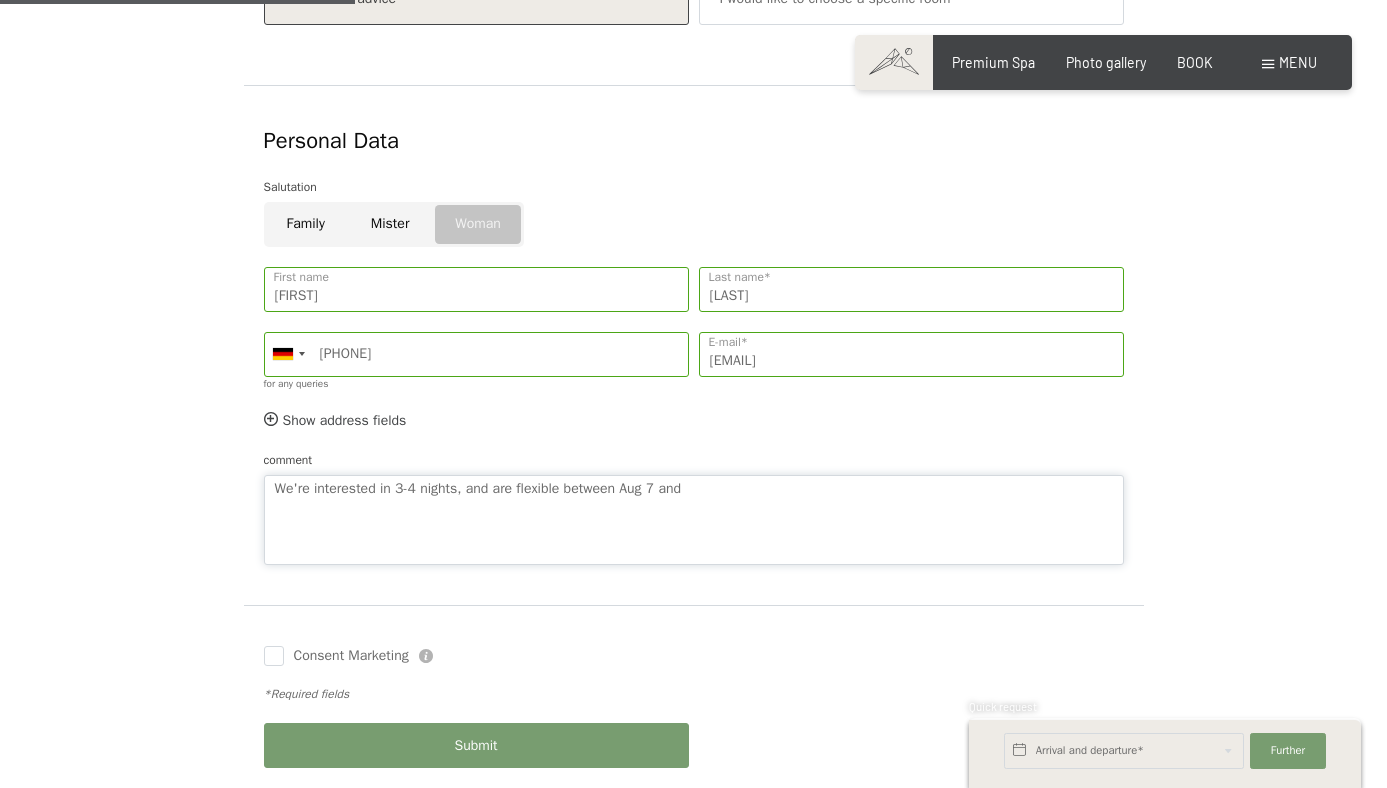 scroll, scrollTop: 610, scrollLeft: 0, axis: vertical 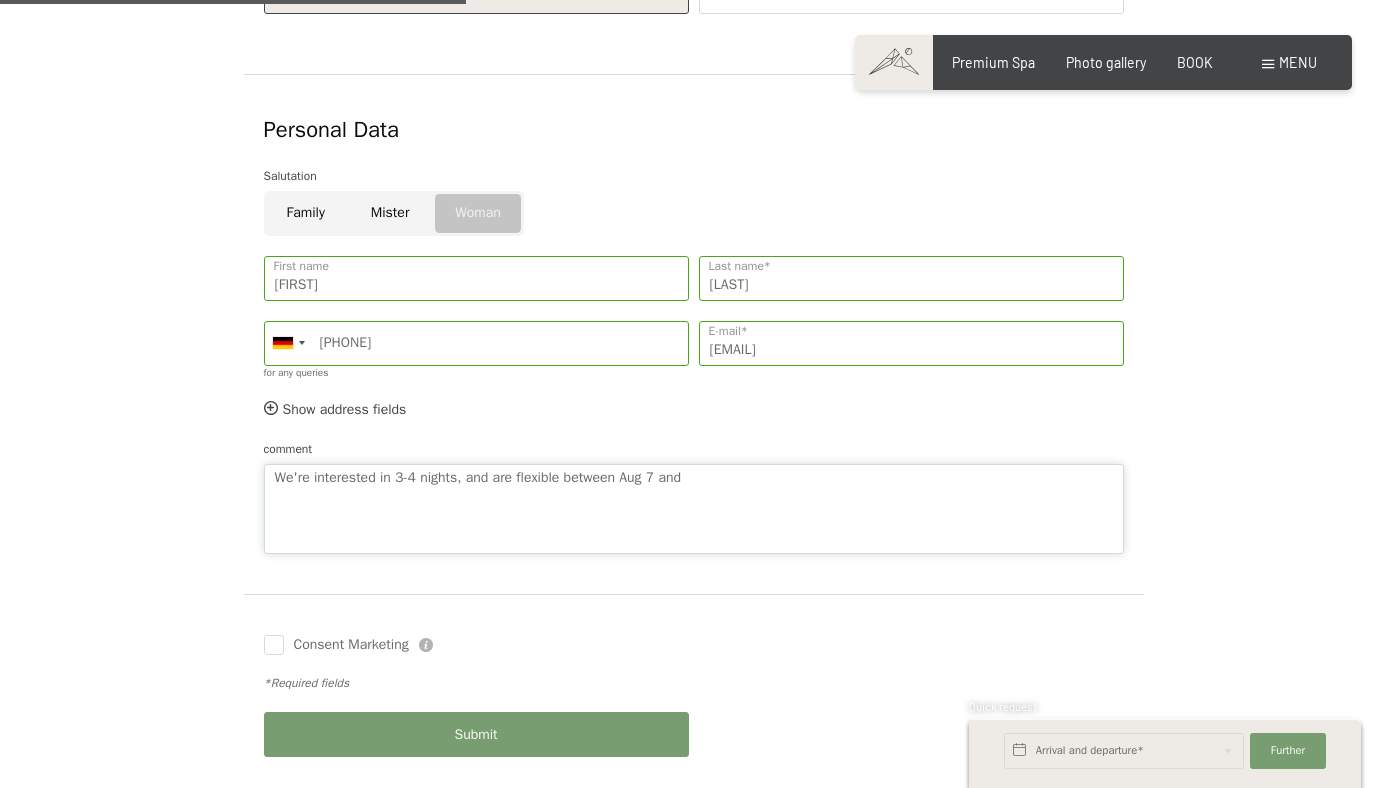click on "We're interested in 3-4 nights, and are flexible between Aug 7 and" at bounding box center (694, 509) 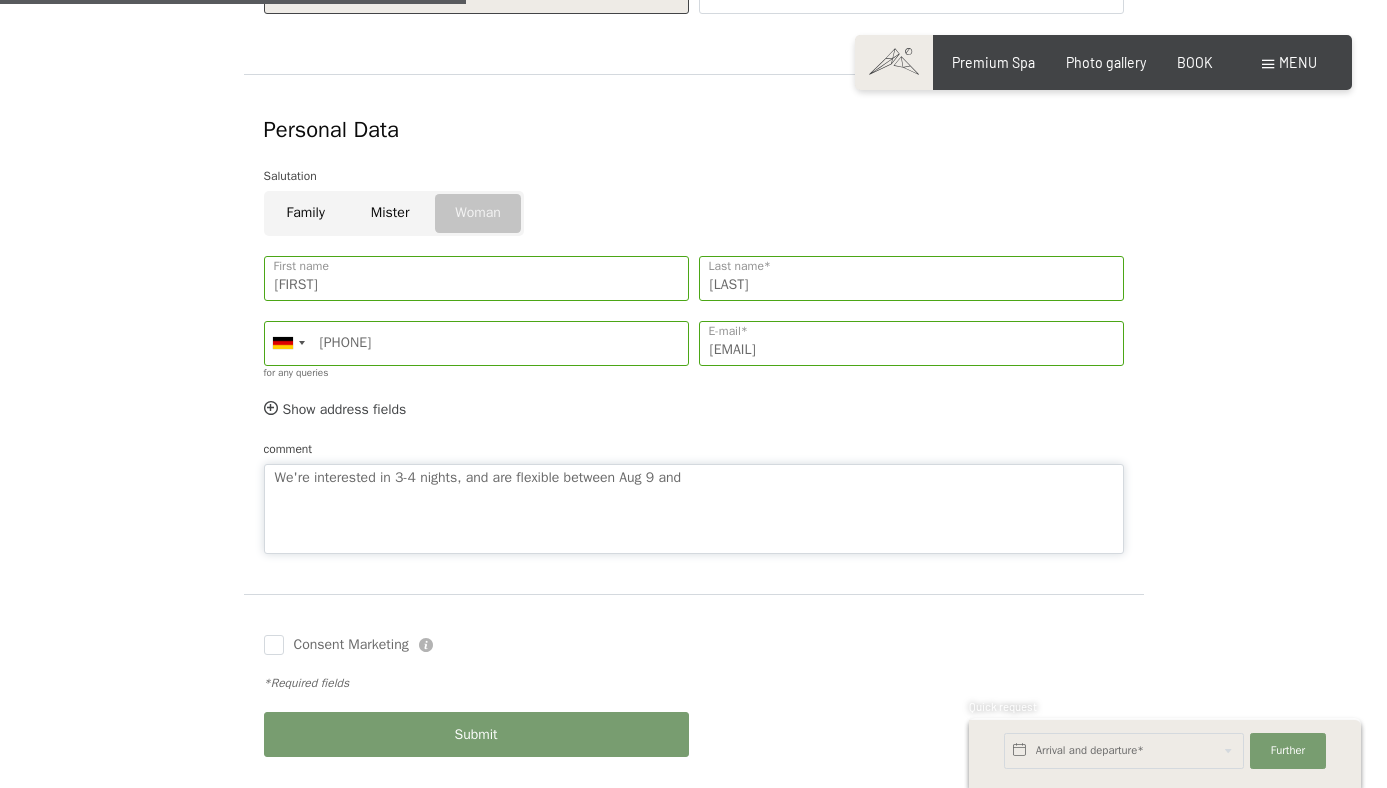 click on "We're interested in 3-4 nights, and are flexible between Aug 9 and" at bounding box center [694, 509] 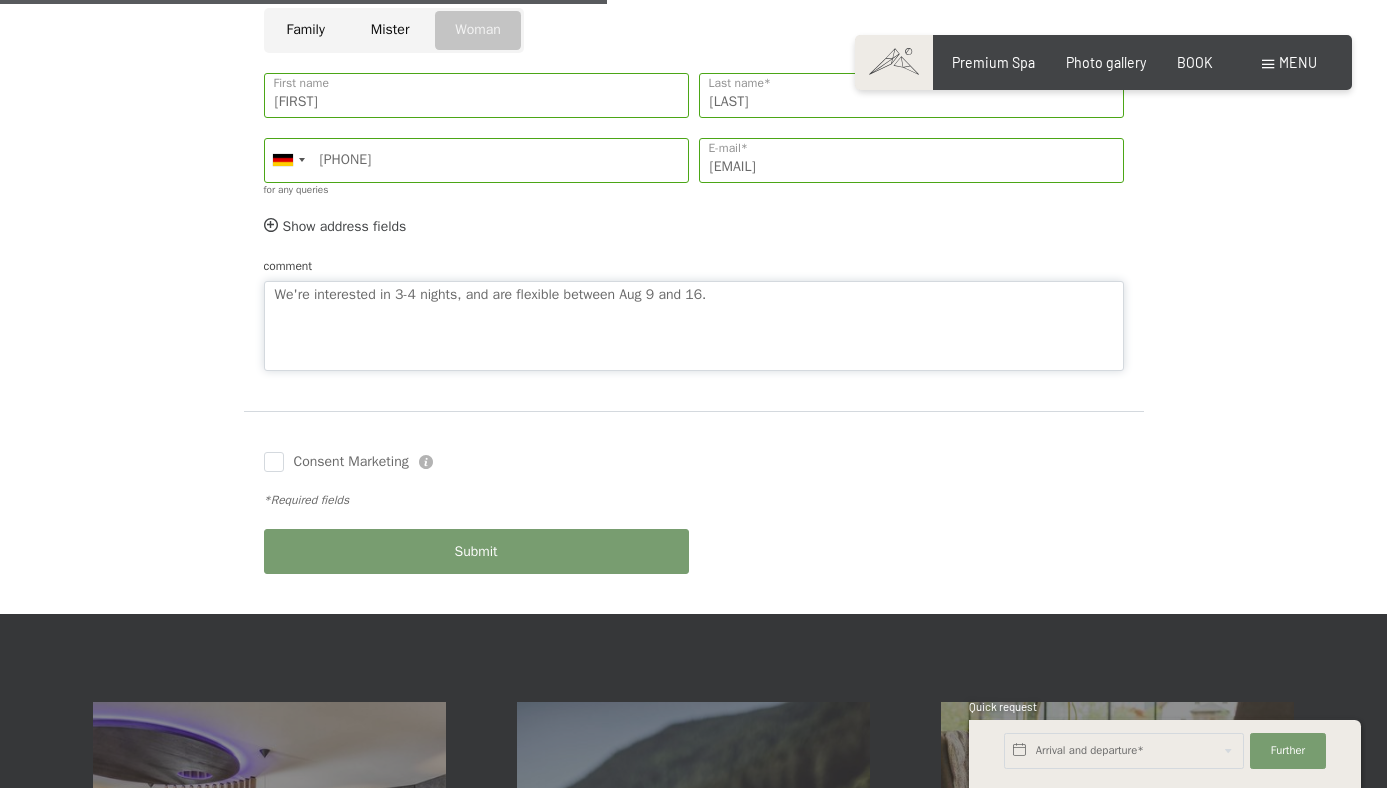 scroll, scrollTop: 794, scrollLeft: 0, axis: vertical 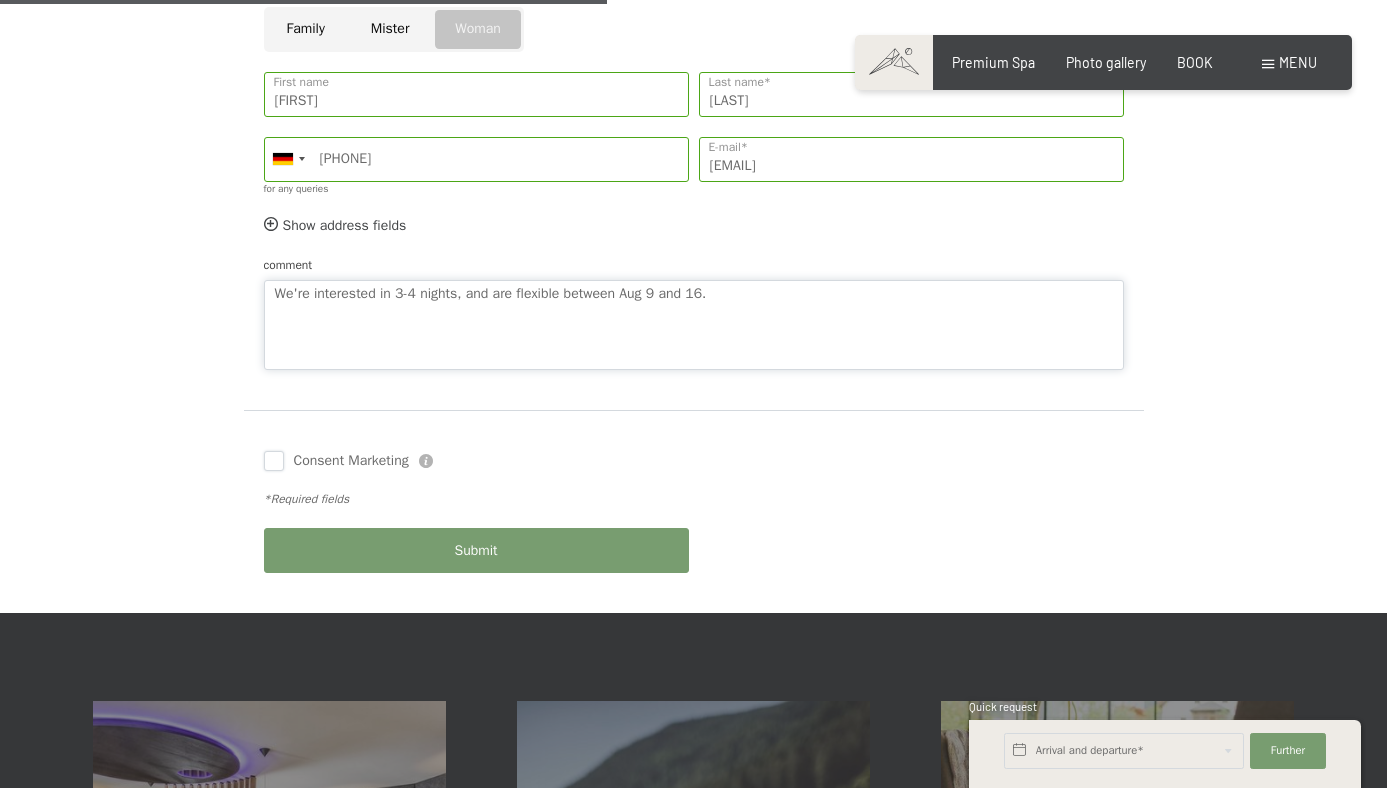 type on "We're interested in 3-4 nights, and are flexible between Aug 9 and 16." 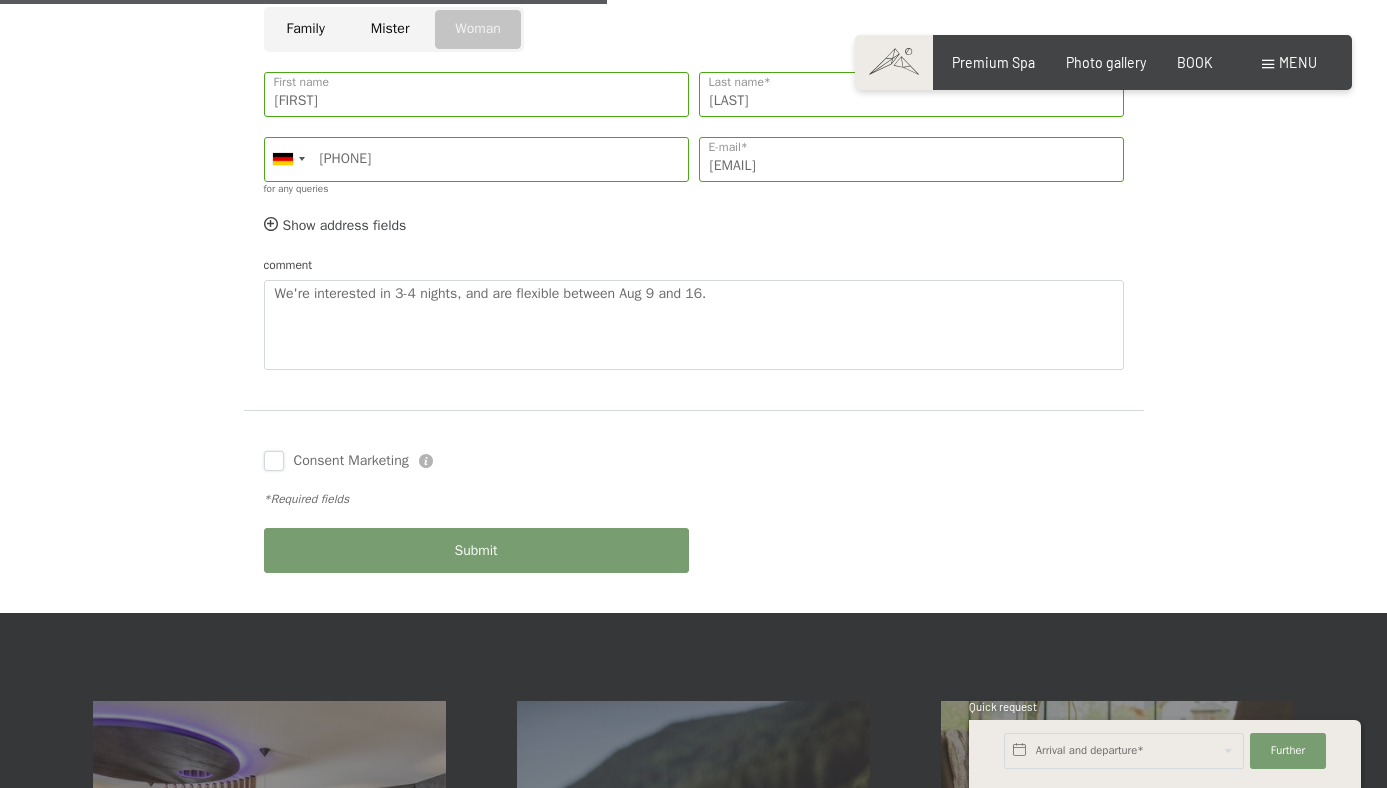 click on "Consent Marketing" at bounding box center [274, 461] 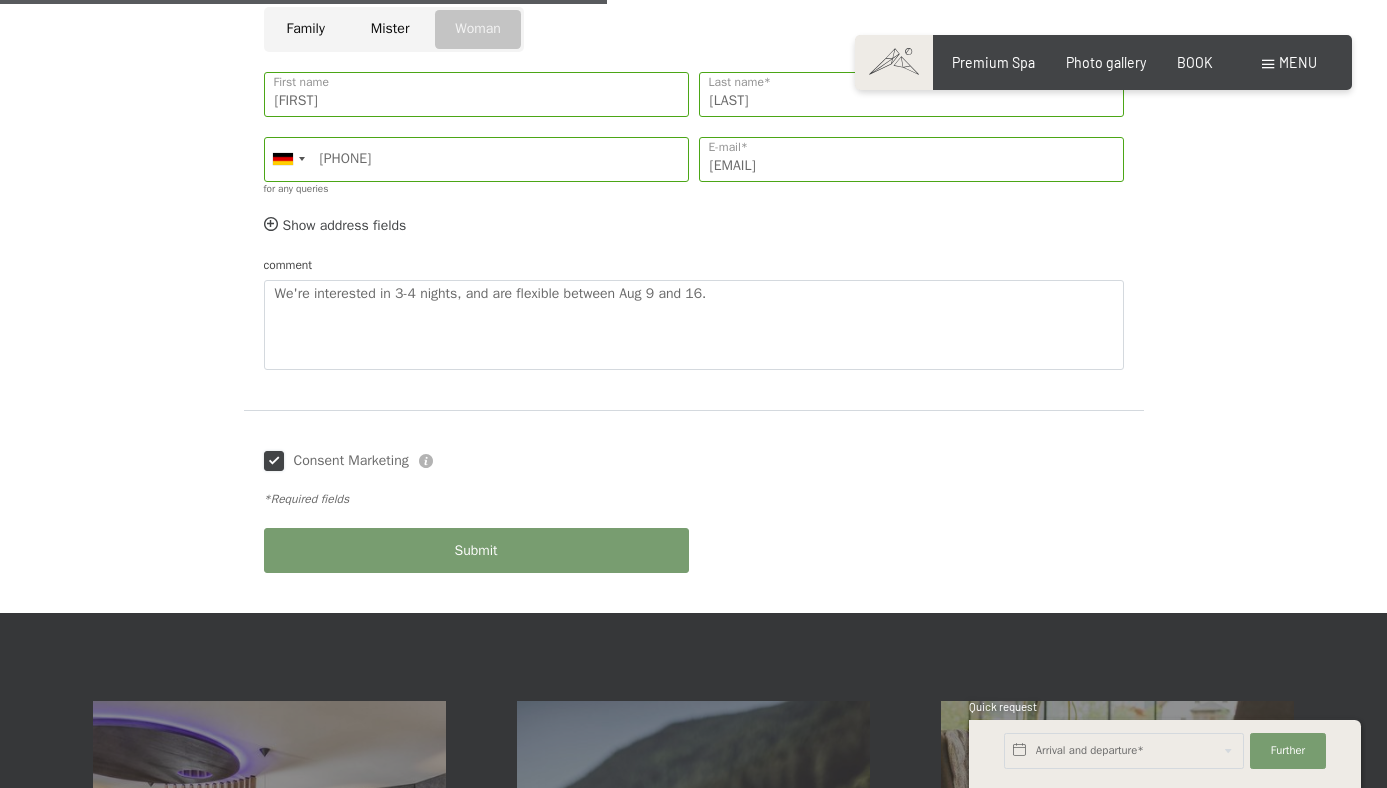 checkbox on "true" 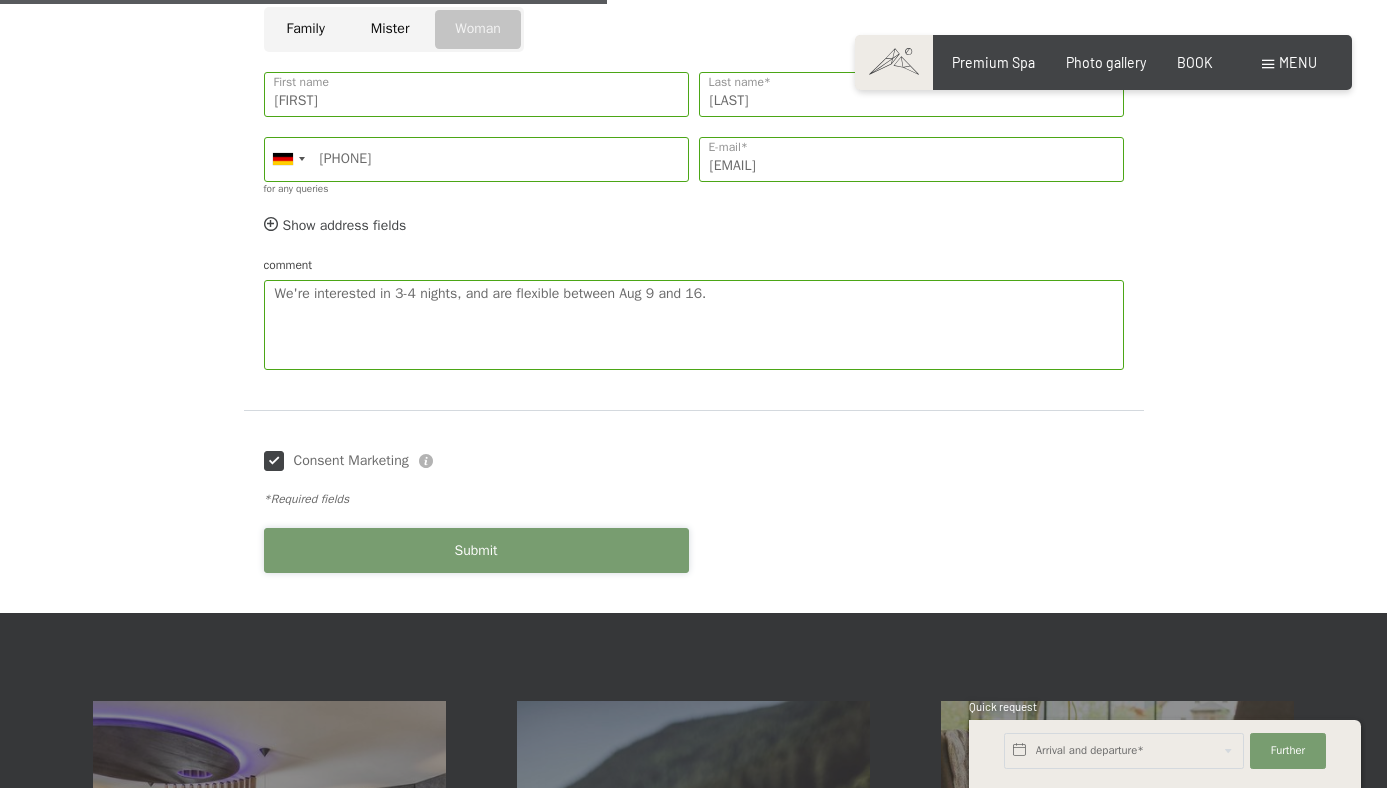 click on "Submit" at bounding box center (476, 550) 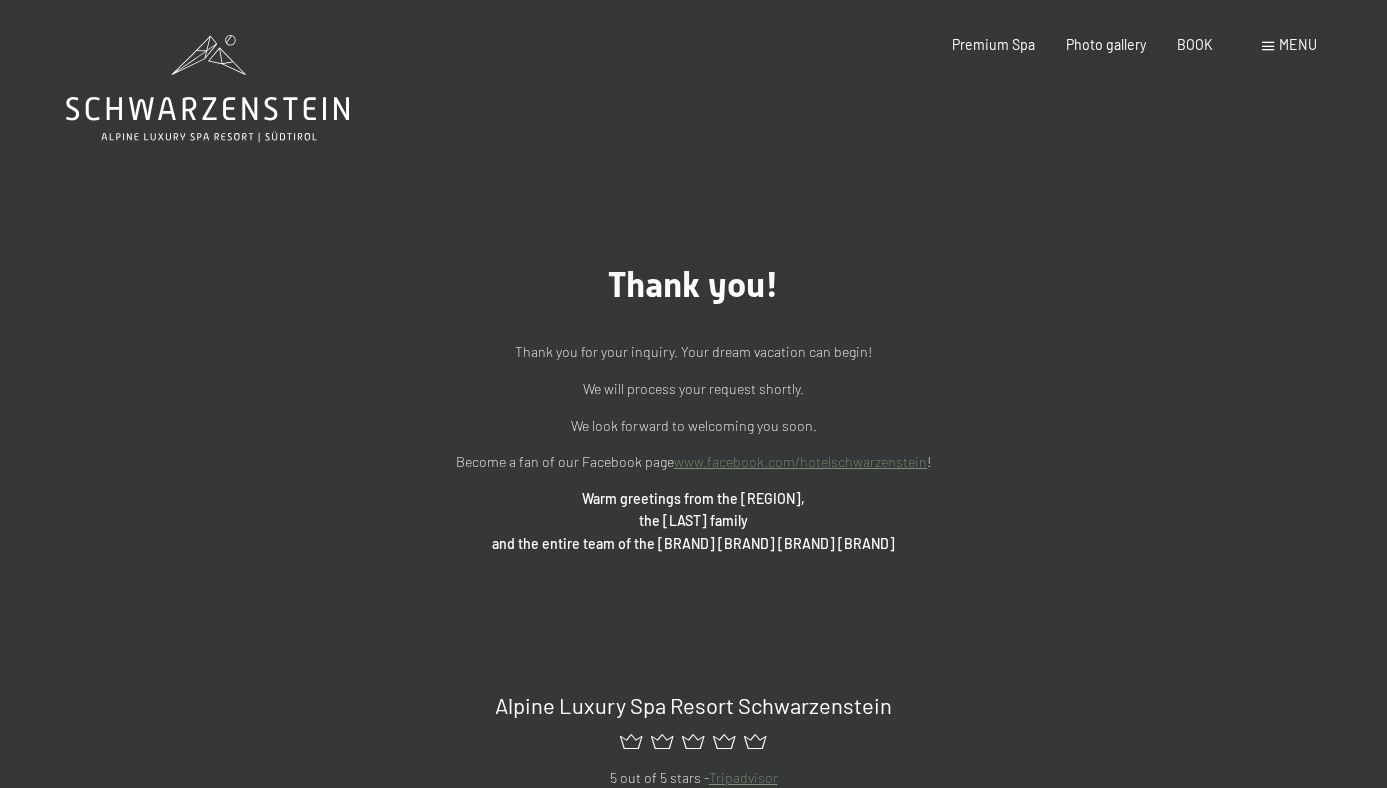 scroll, scrollTop: 0, scrollLeft: 0, axis: both 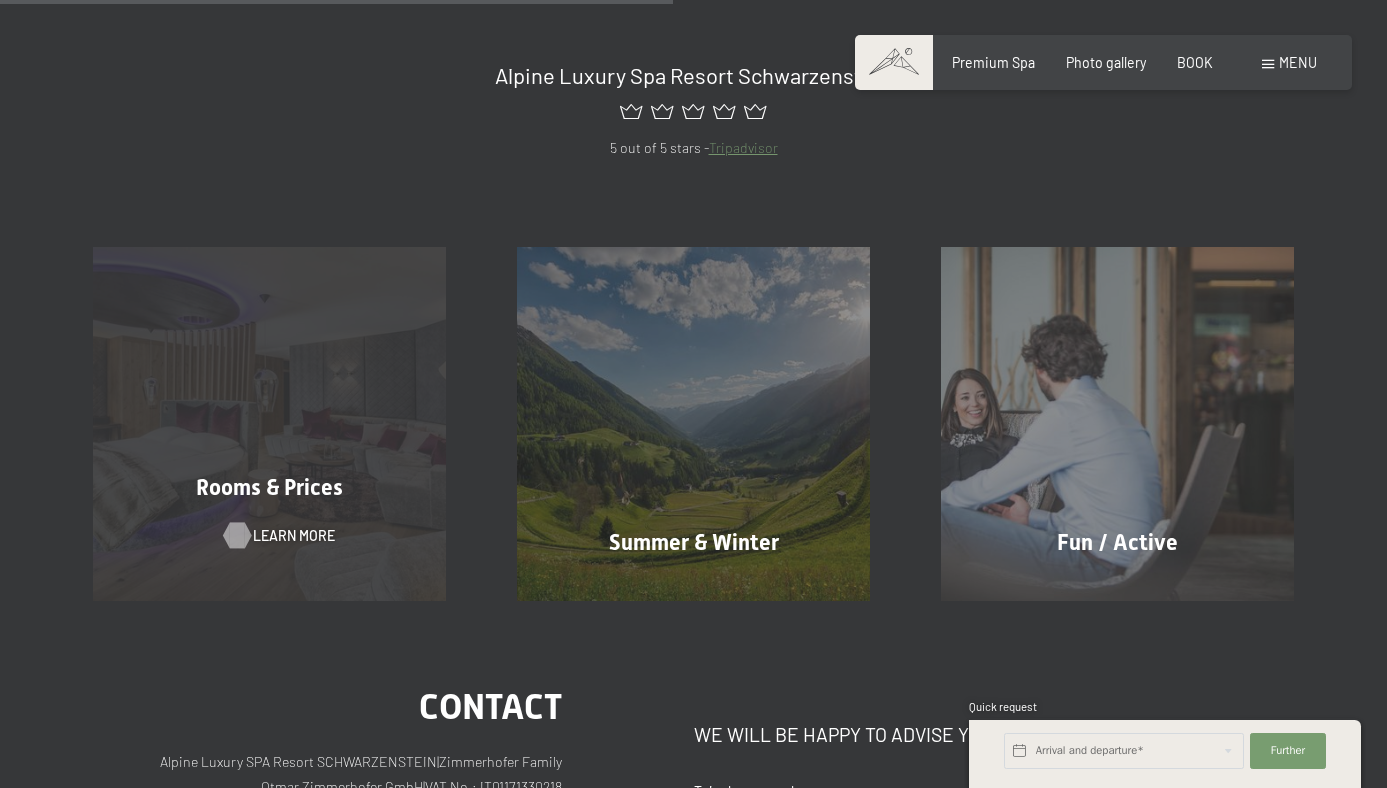 click on "Learn more" at bounding box center [269, 536] 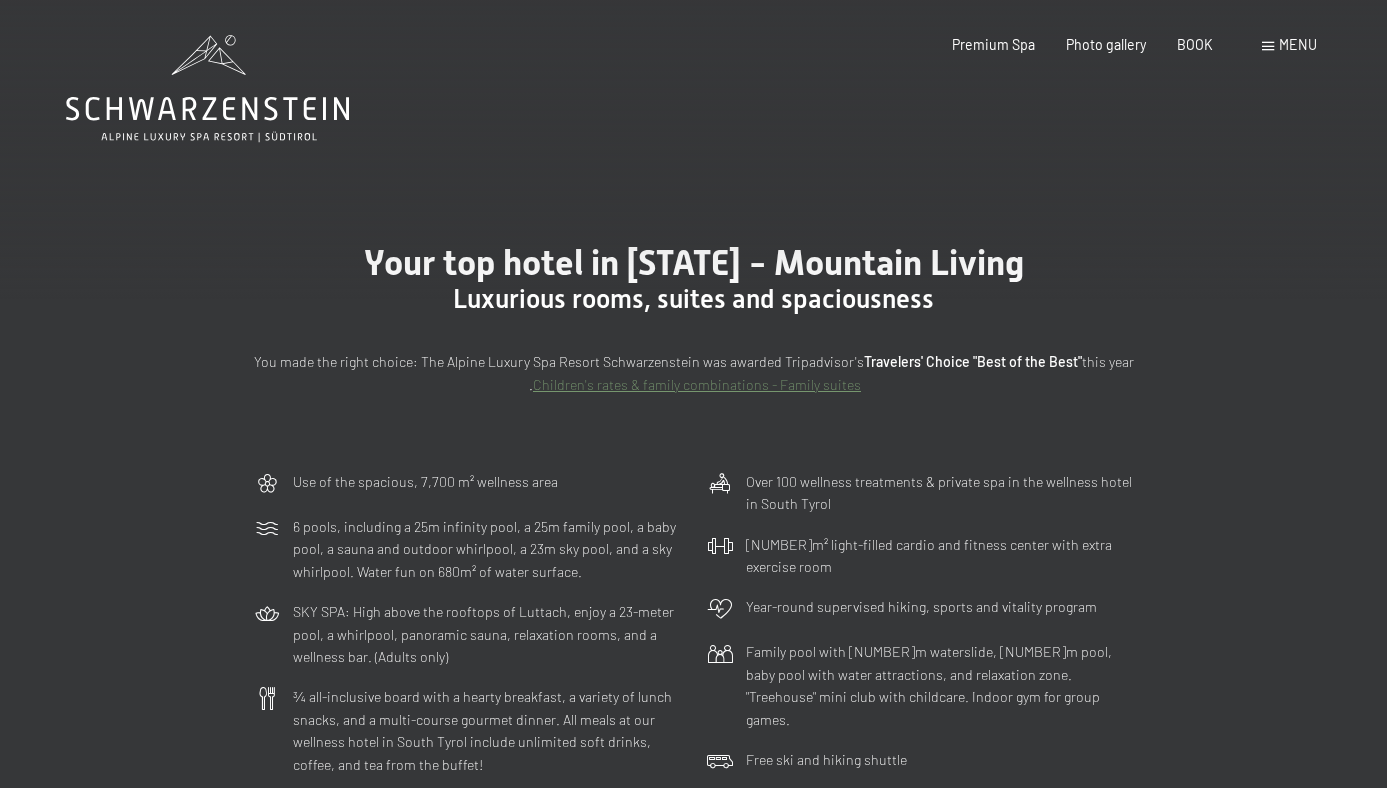 scroll, scrollTop: 0, scrollLeft: 0, axis: both 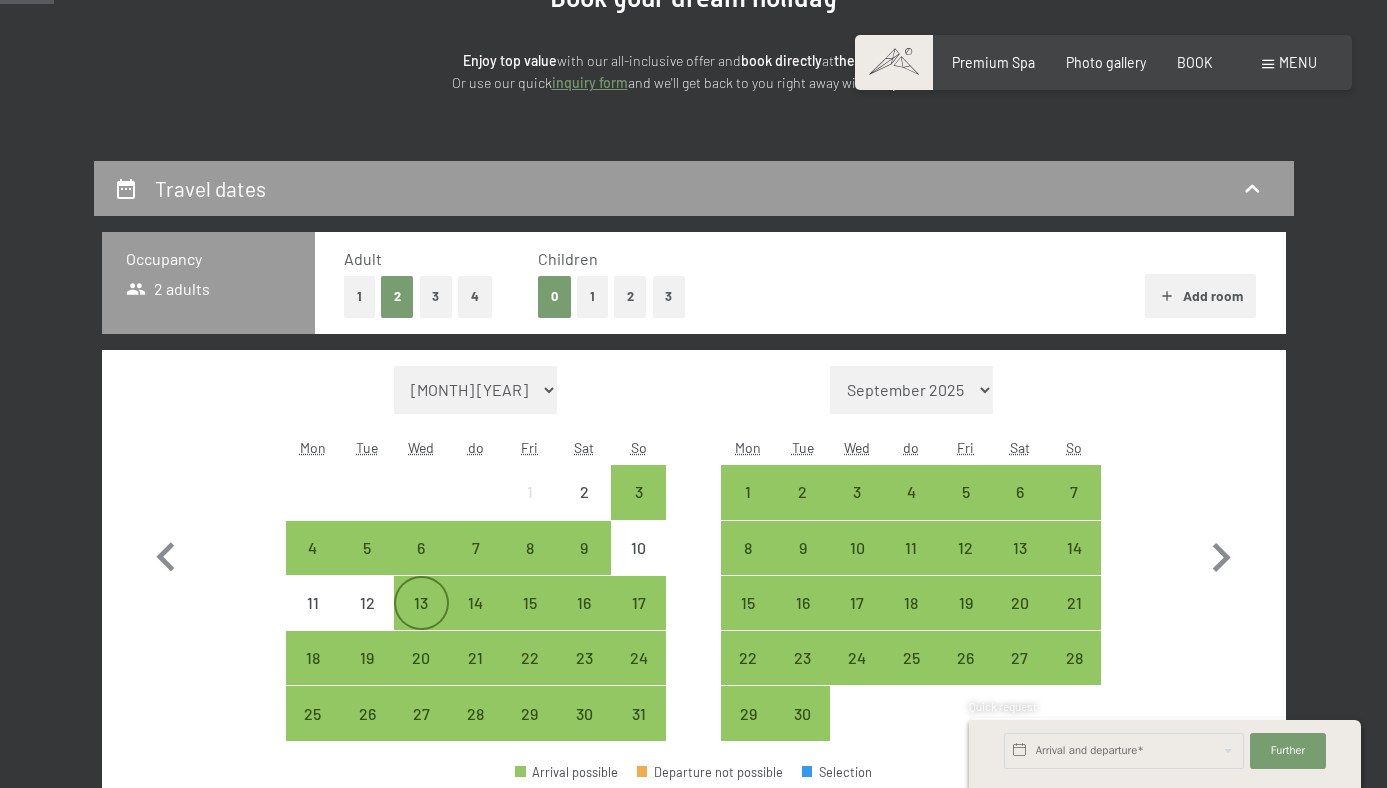 click on "13" at bounding box center (421, 602) 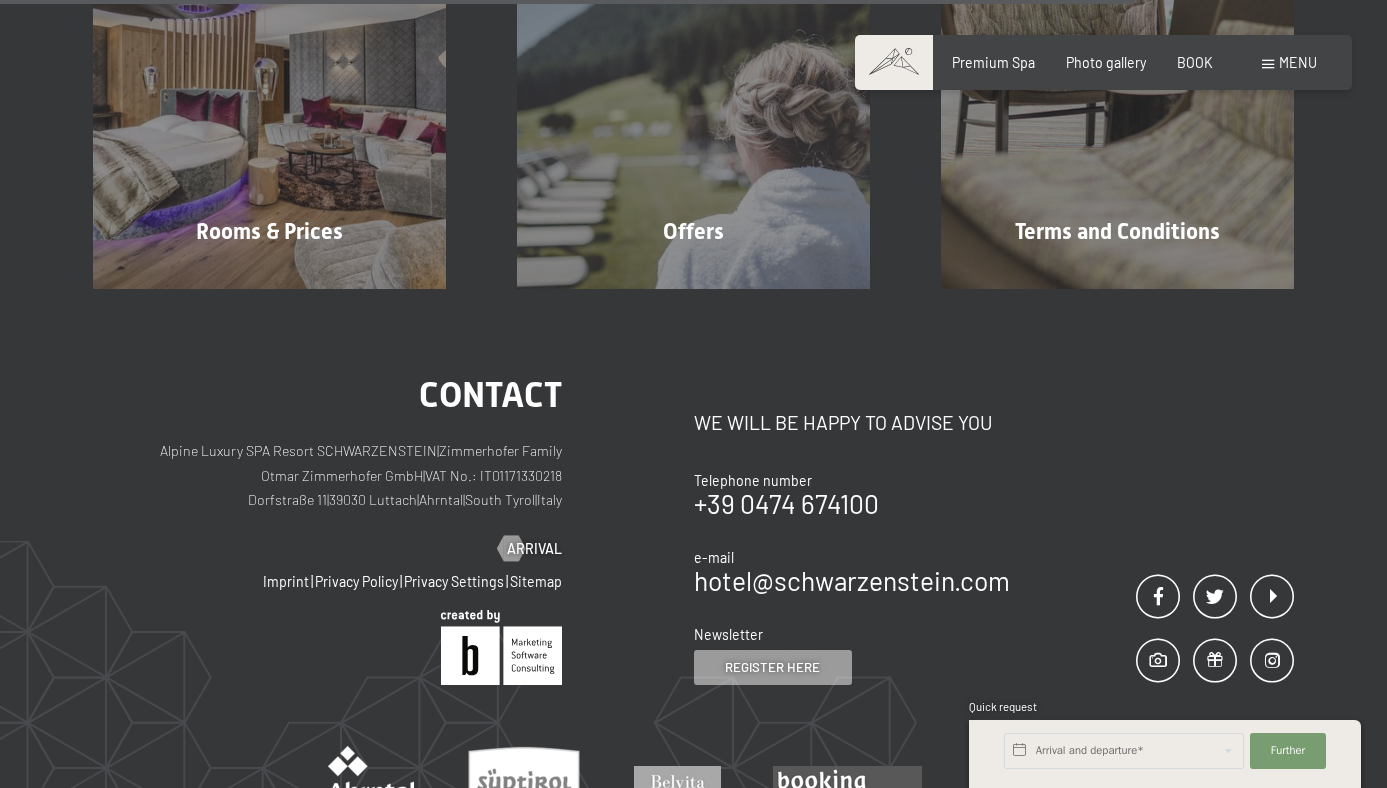 scroll, scrollTop: 748, scrollLeft: 0, axis: vertical 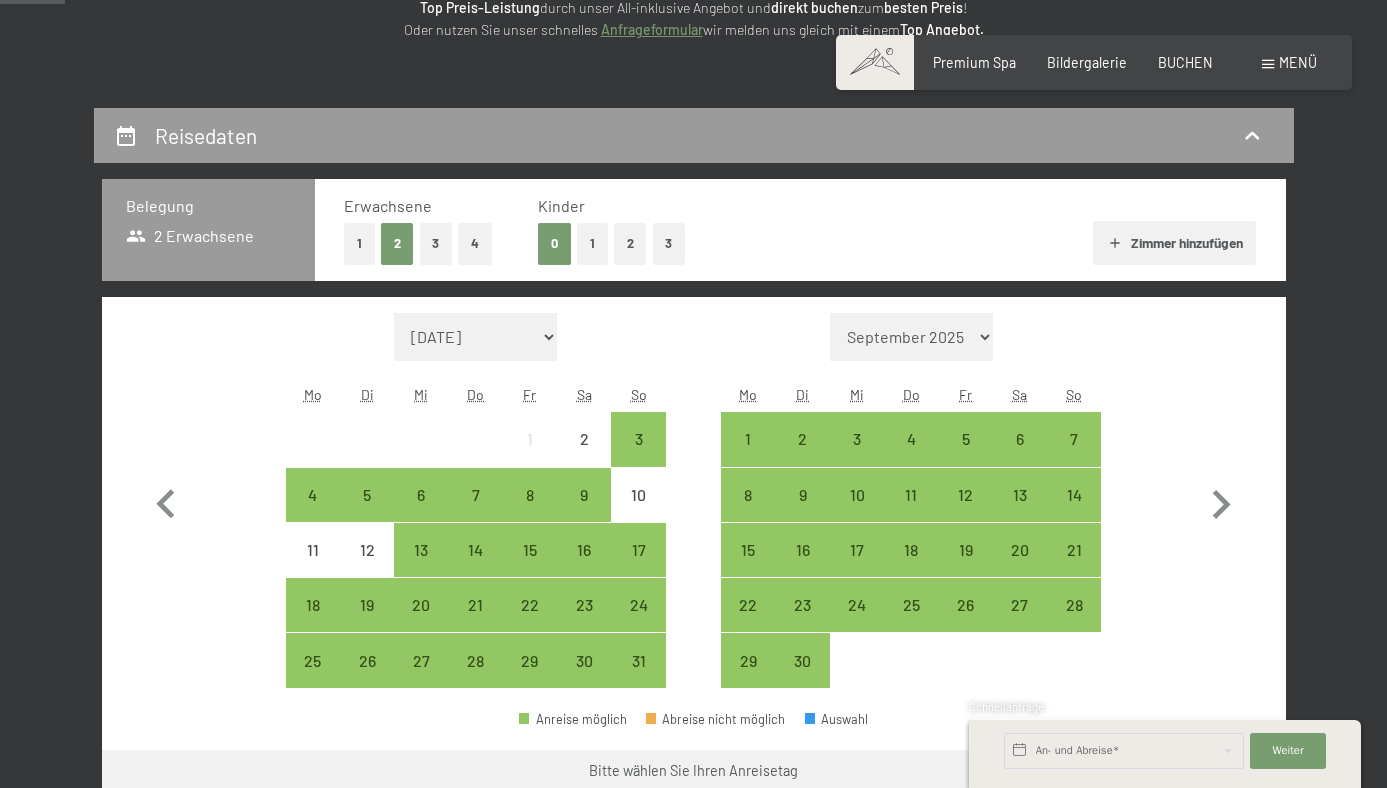 click on "1" at bounding box center (592, 243) 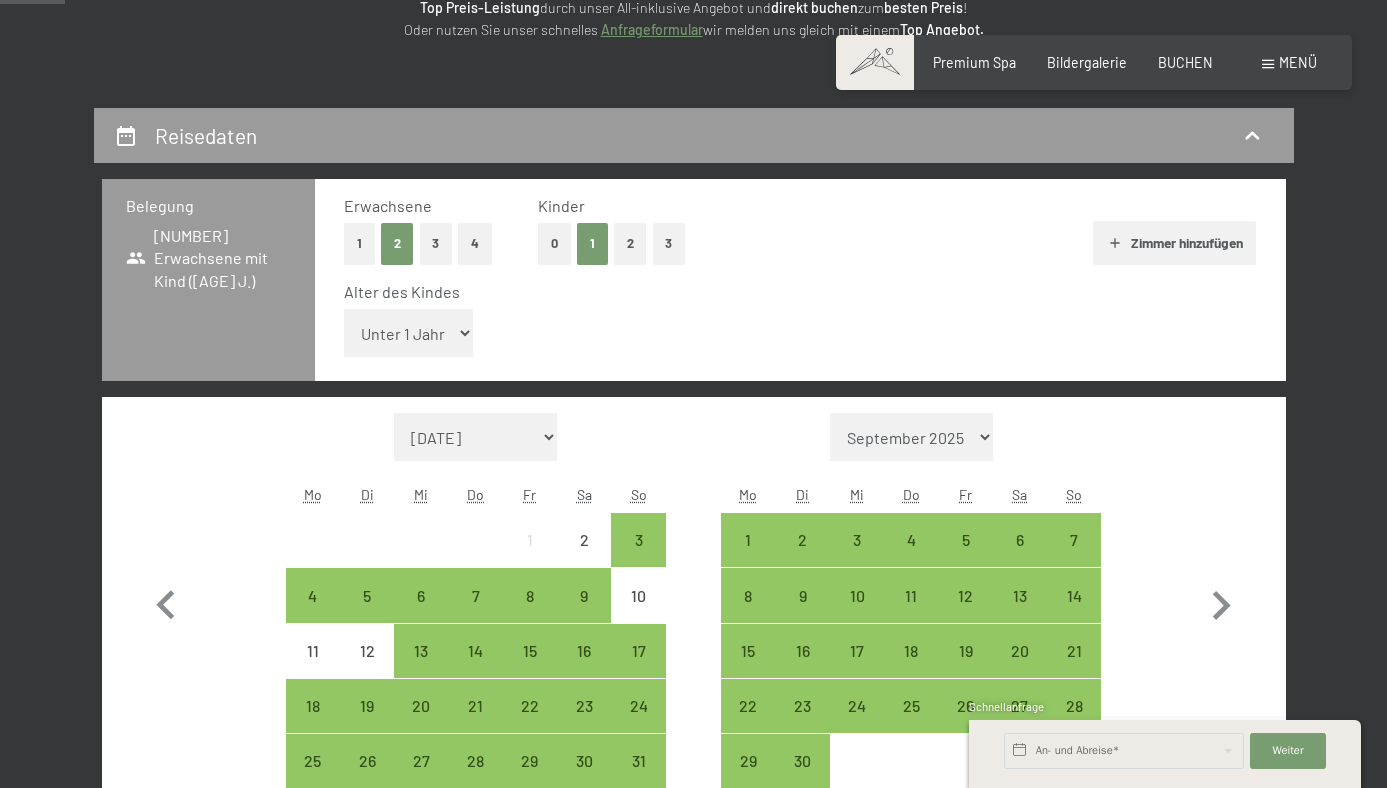 click on "Unter 1 Jahr 1 Jahr 2 Jahre 3 Jahre 4 Jahre 5 Jahre 6 Jahre 7 Jahre 8 Jahre 9 Jahre 10 Jahre 11 Jahre 12 Jahre 13 Jahre 14 Jahre 15 Jahre 16 Jahre 17 Jahre" at bounding box center [409, 333] 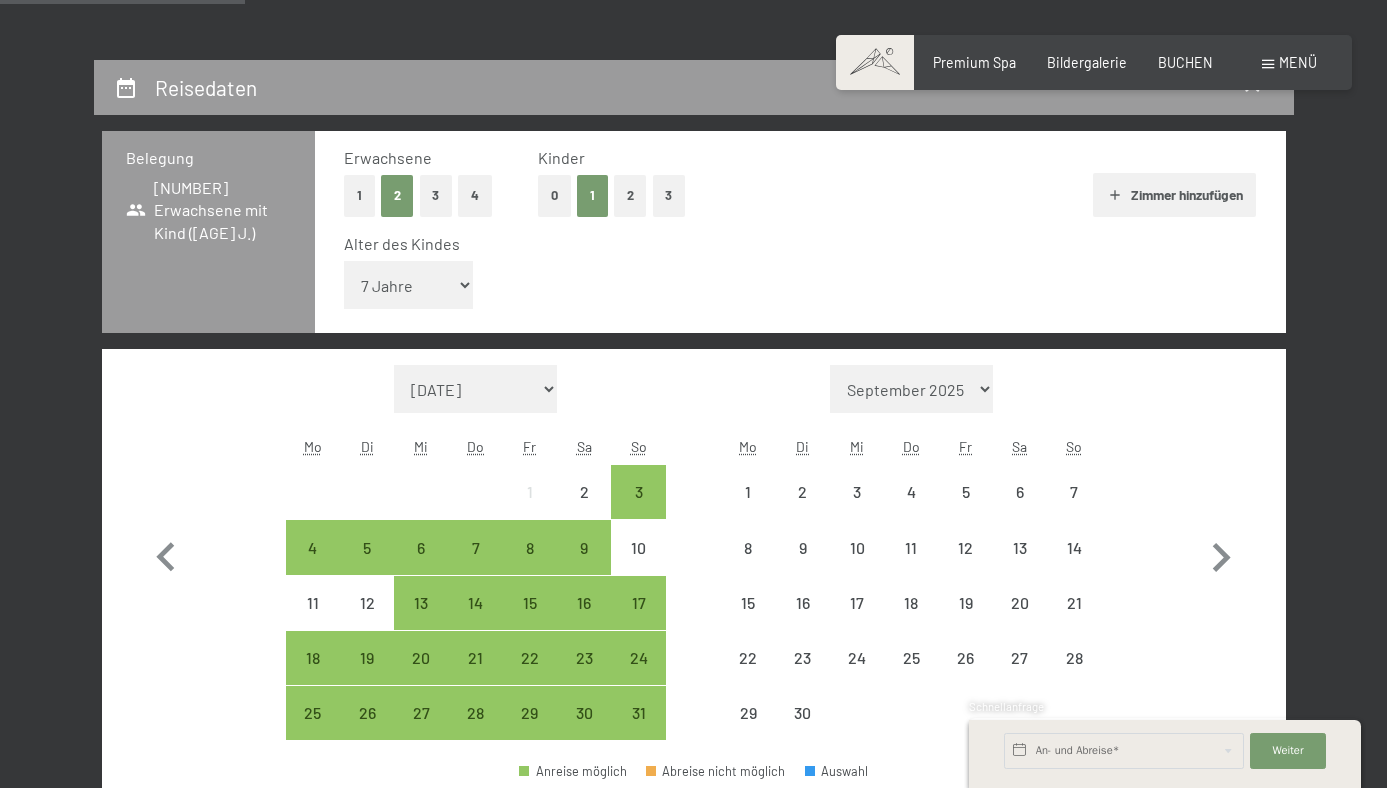 scroll, scrollTop: 374, scrollLeft: 0, axis: vertical 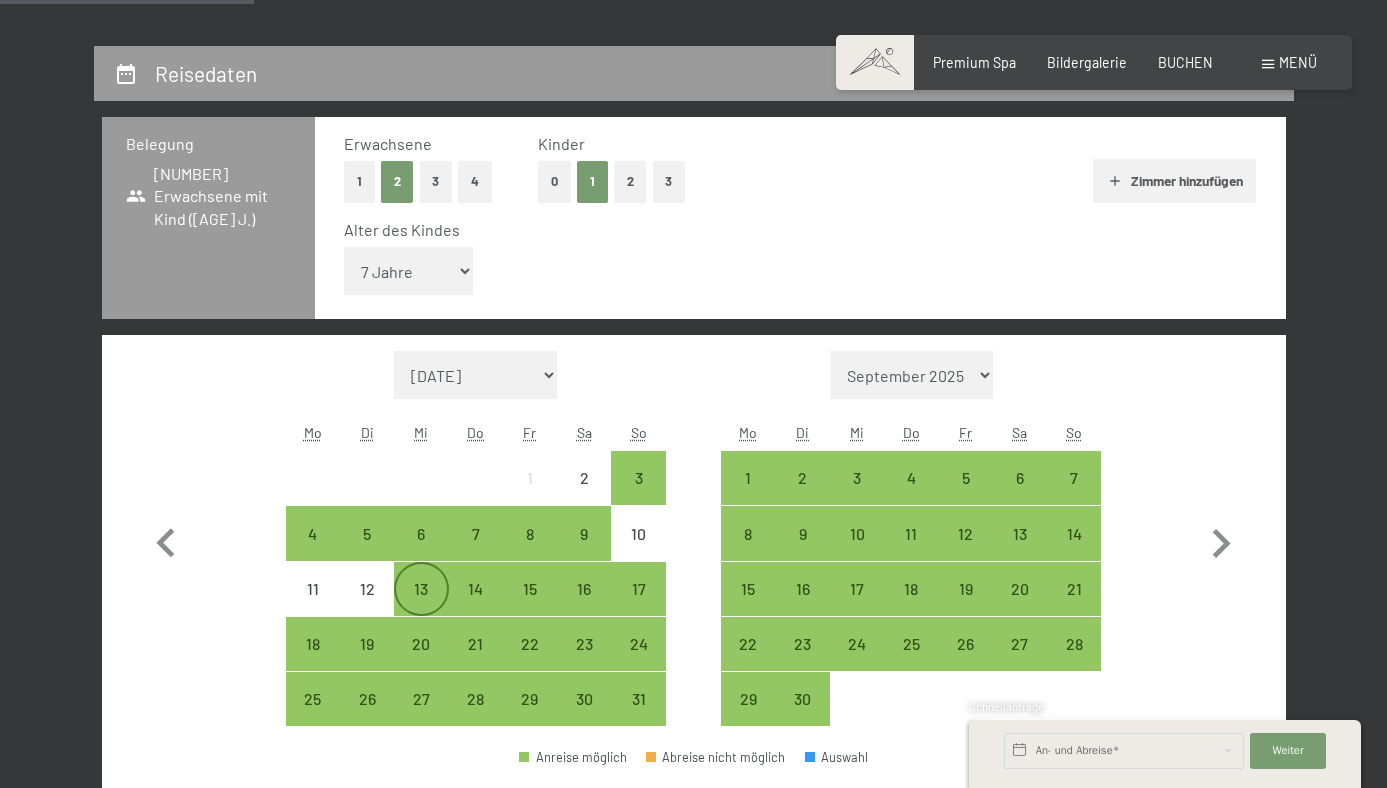 click on "13" at bounding box center [421, 606] 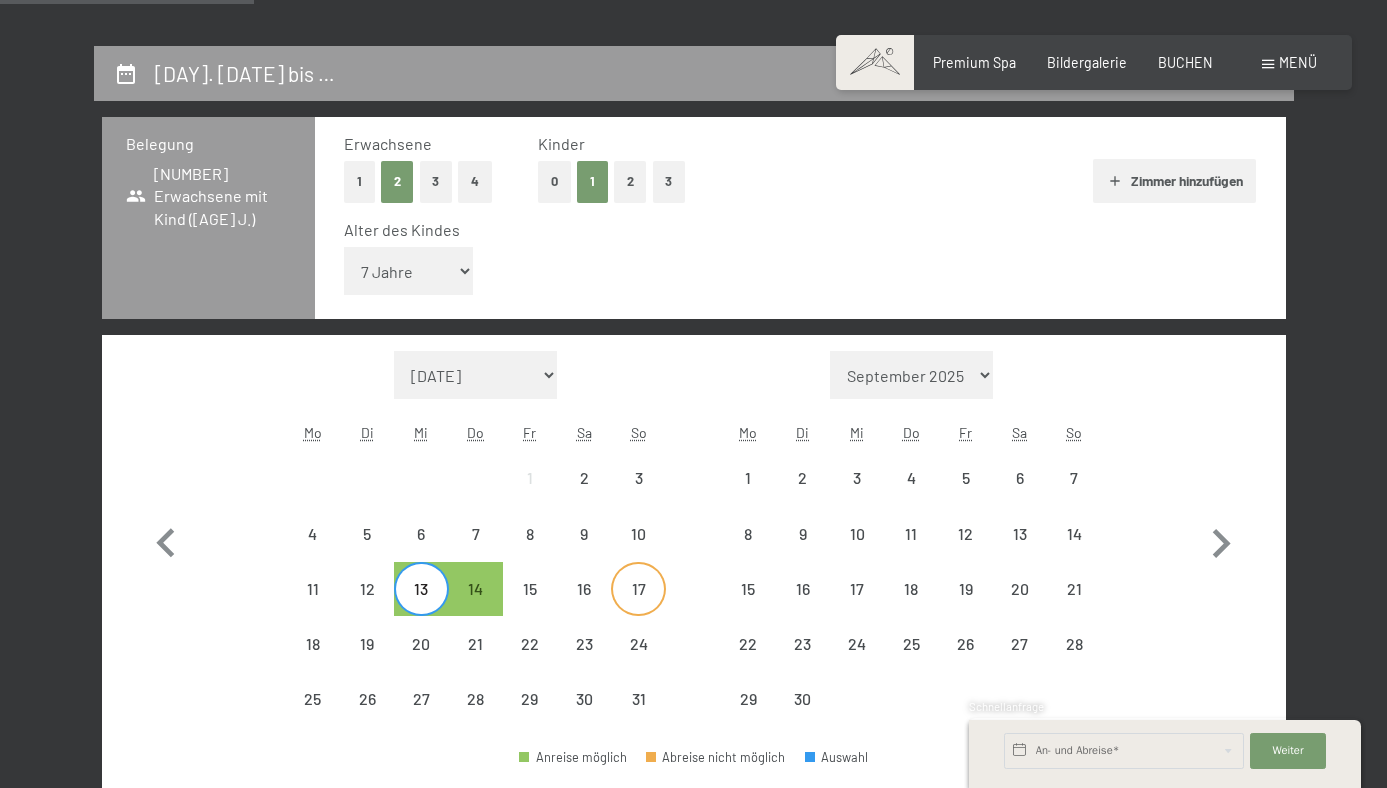 click on "17" at bounding box center [638, 606] 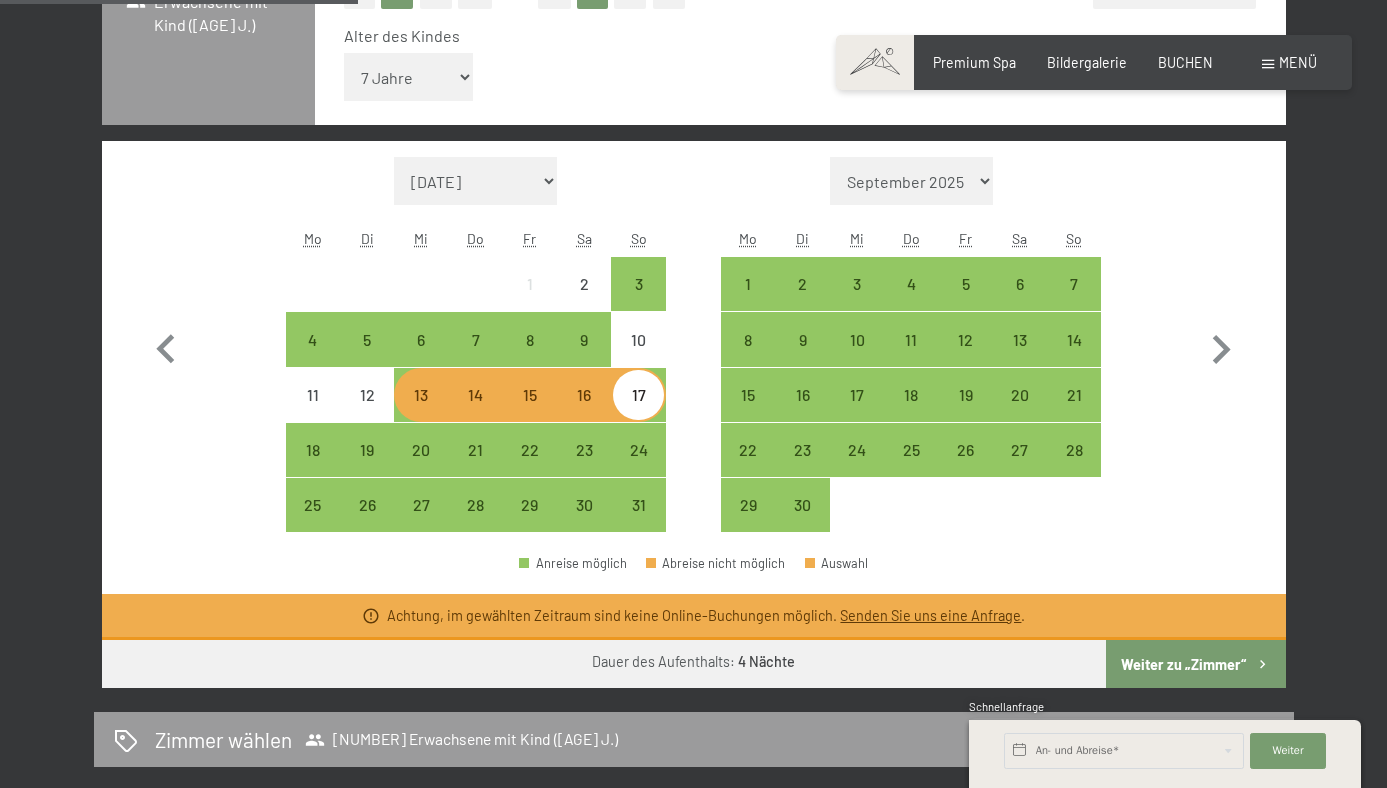 scroll, scrollTop: 569, scrollLeft: 0, axis: vertical 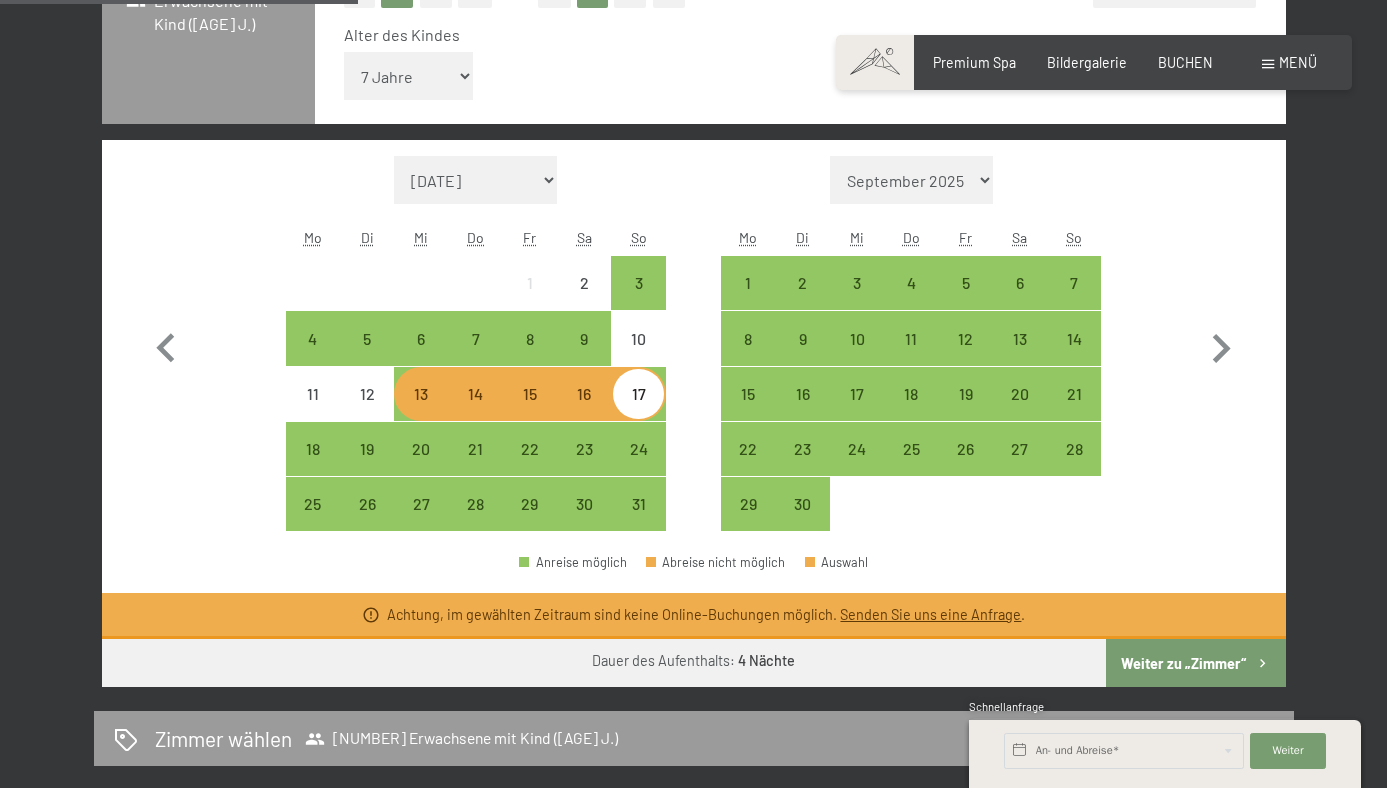 click on "13" at bounding box center [421, 411] 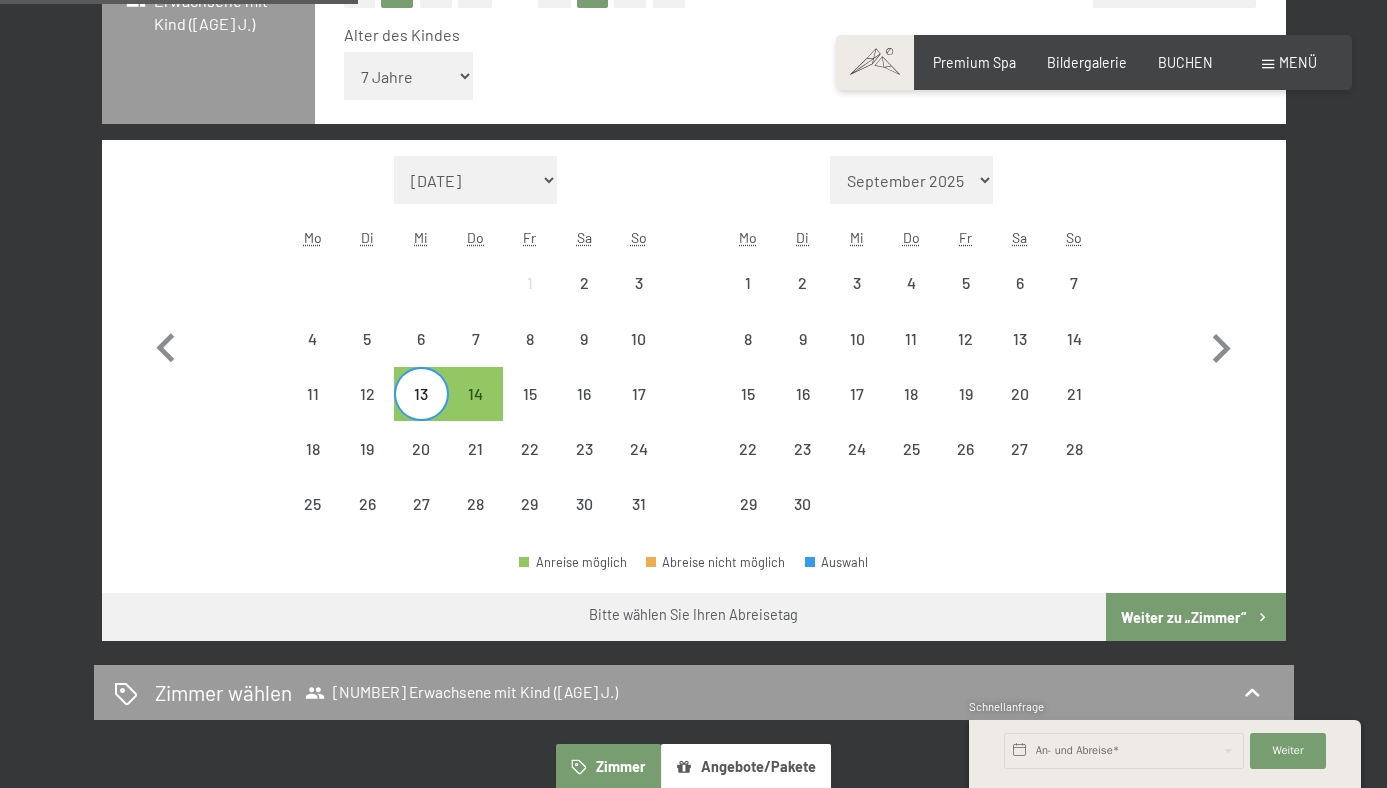 click on "Monat/Jahr [DATE] [DATE] [DATE] [DATE] [DATE] [DATE] [DATE] [DATE] [DATE] [DATE] [DATE] [DATE] [DATE] [DATE] [DATE] [DATE] [DATE] [DATE] [DATE] [DATE] [DATE] [DATE] [DATE] [DATE] [DATE] [DATE] [DATE] [DATE] [DATE] [DATE] [DATE] Monat/Jahr [DATE] [DATE] [DATE] [DATE] [DATE] [DATE] [DATE] [DATE] [DATE] [DATE] [DATE] [DATE] [DATE] [DATE] [DATE] [DATE] [DATE] [DATE] [DATE] [DATE] [DATE] [DATE] [DATE] [DATE] [DATE] [DATE] [DATE] [DATE] [DATE] [DATE] [DATE] Mo Di Mi Do Fr Sa So 1 2 3 4 5 6 7 8 9 10 11 12 13 14 15 16 17 18 19 20 21 22 23 24 25 26 27 28 29 30 31" at bounding box center [693, 344] 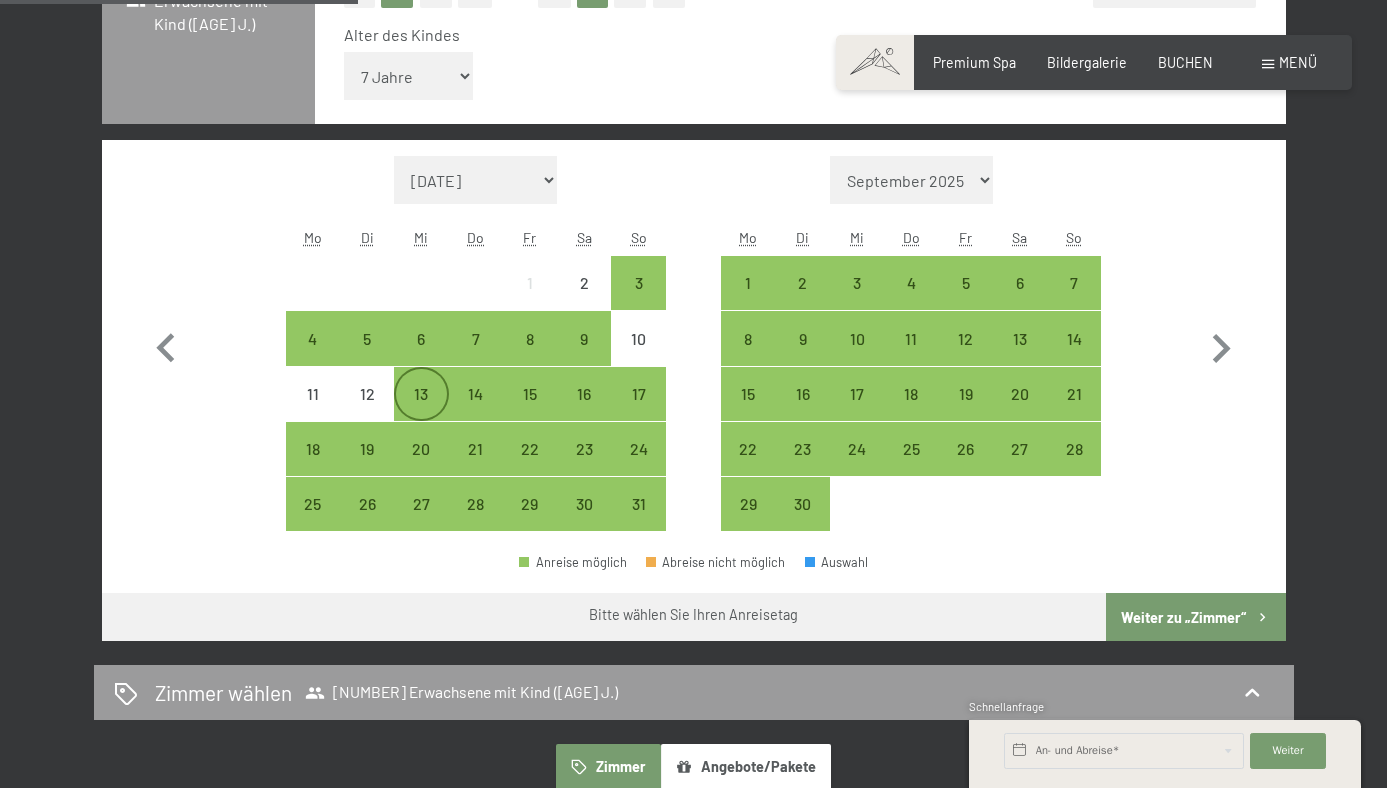 click on "13" at bounding box center (421, 411) 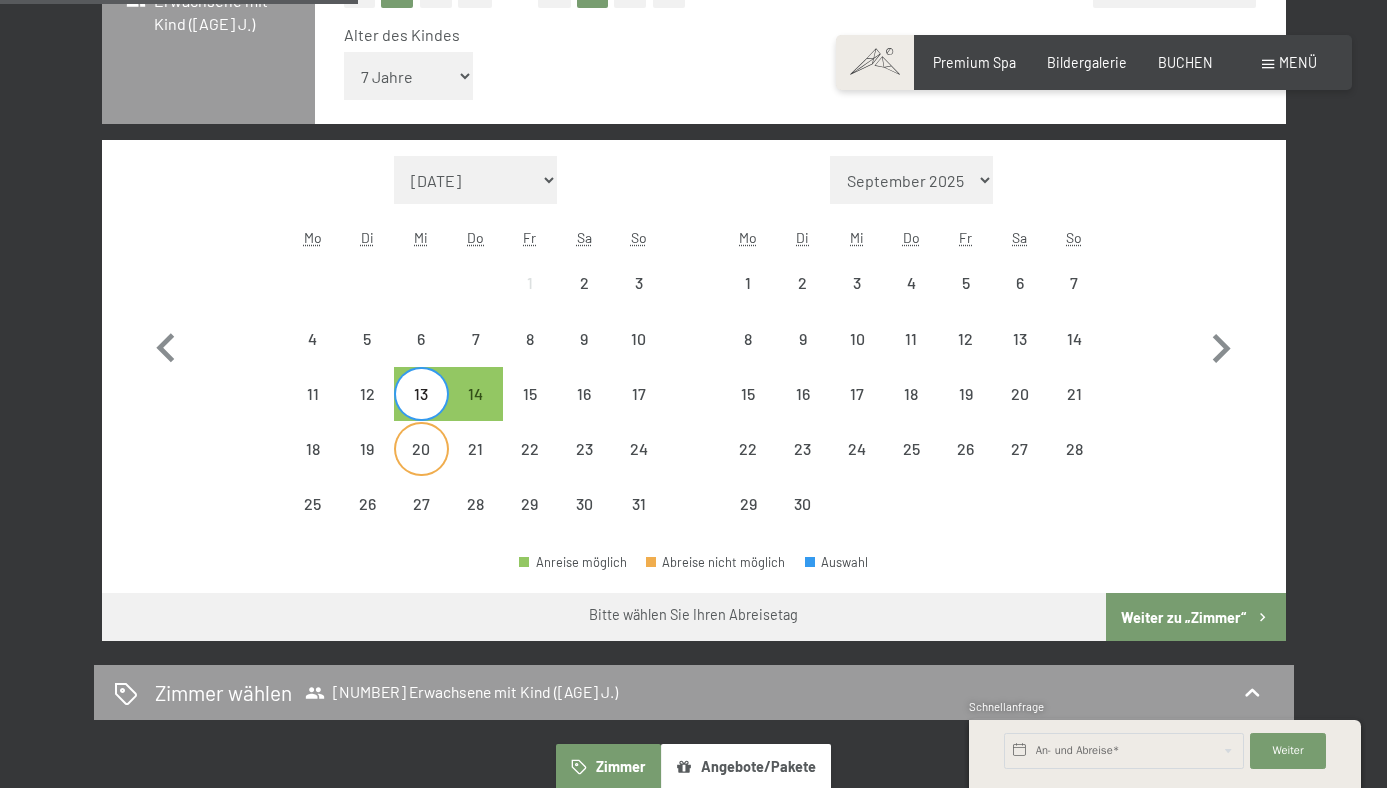 click on "20" at bounding box center [421, 466] 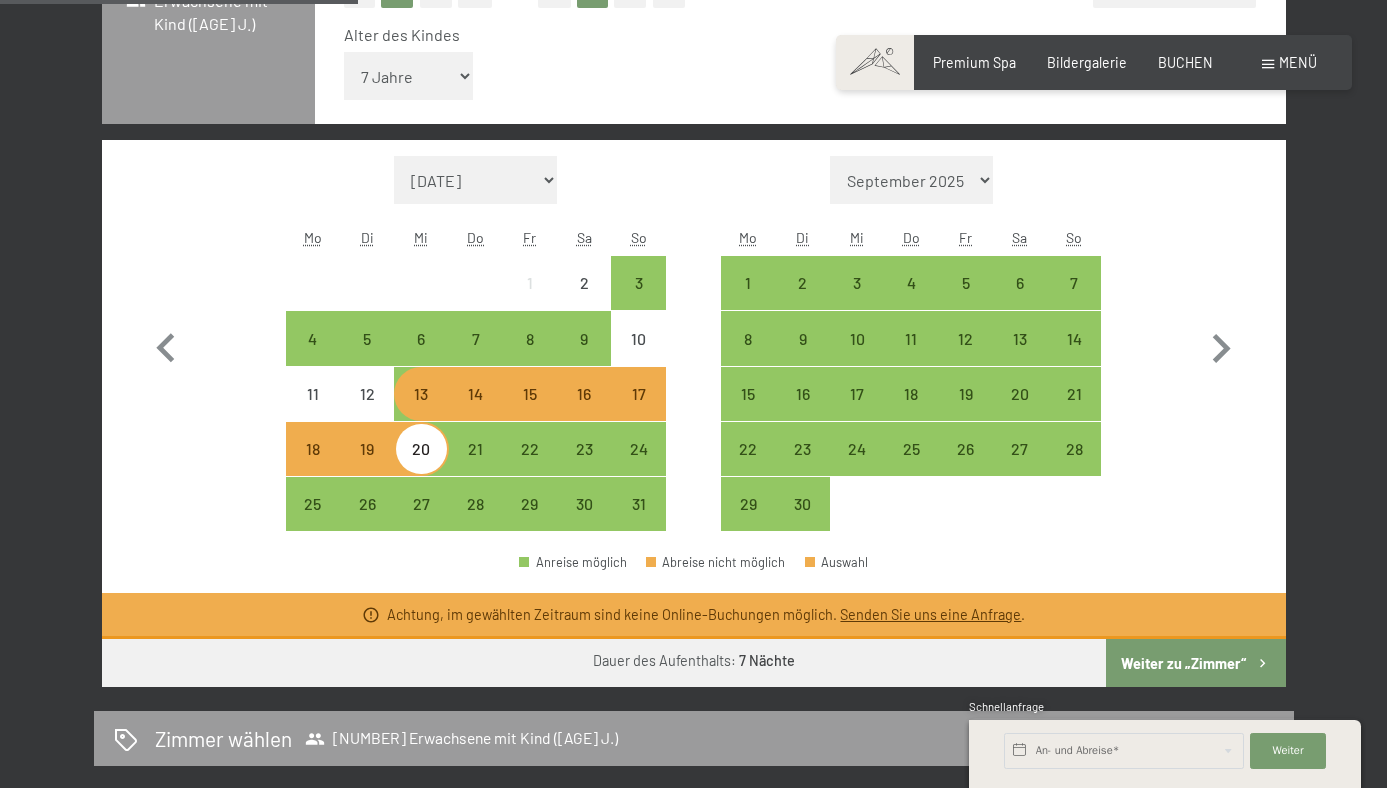 click on "13" at bounding box center (421, 411) 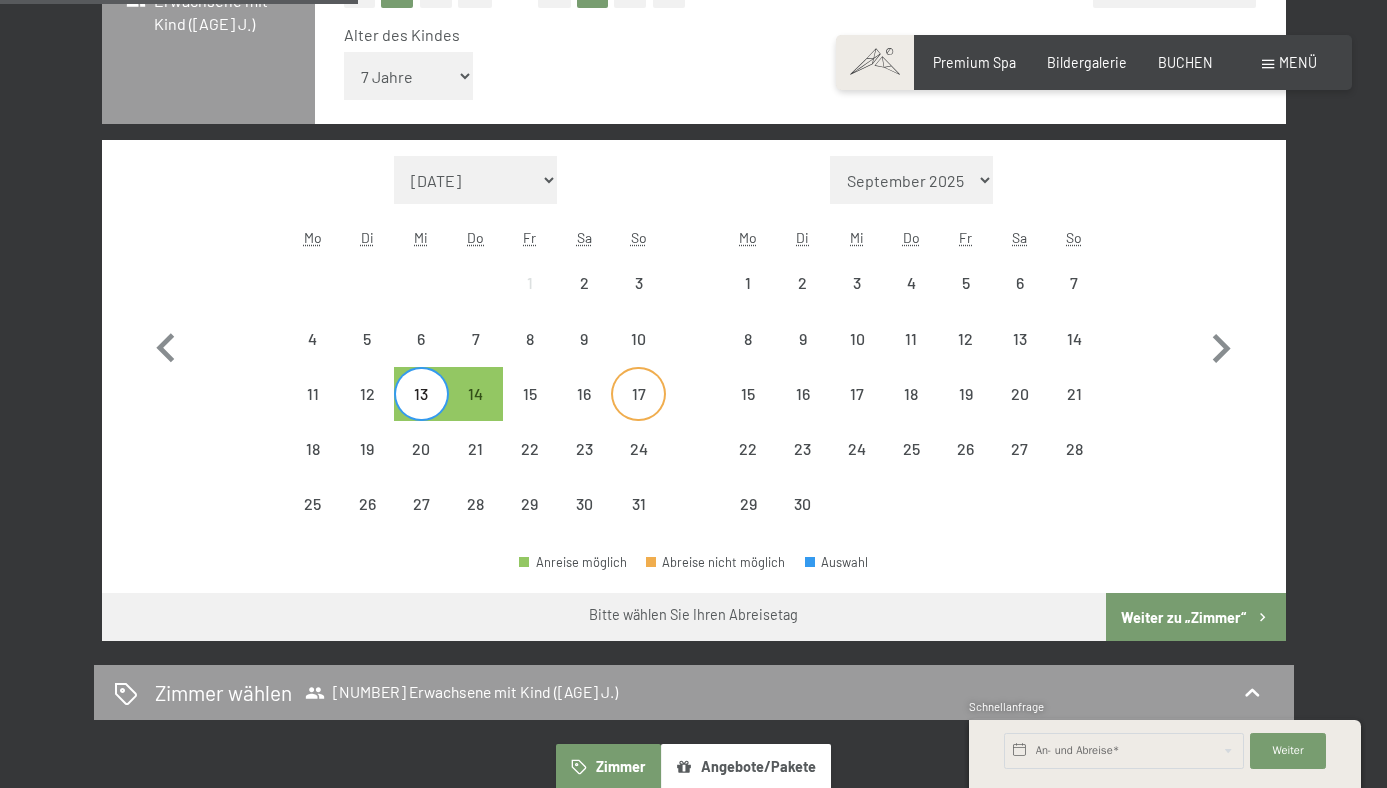 click on "17" at bounding box center (638, 411) 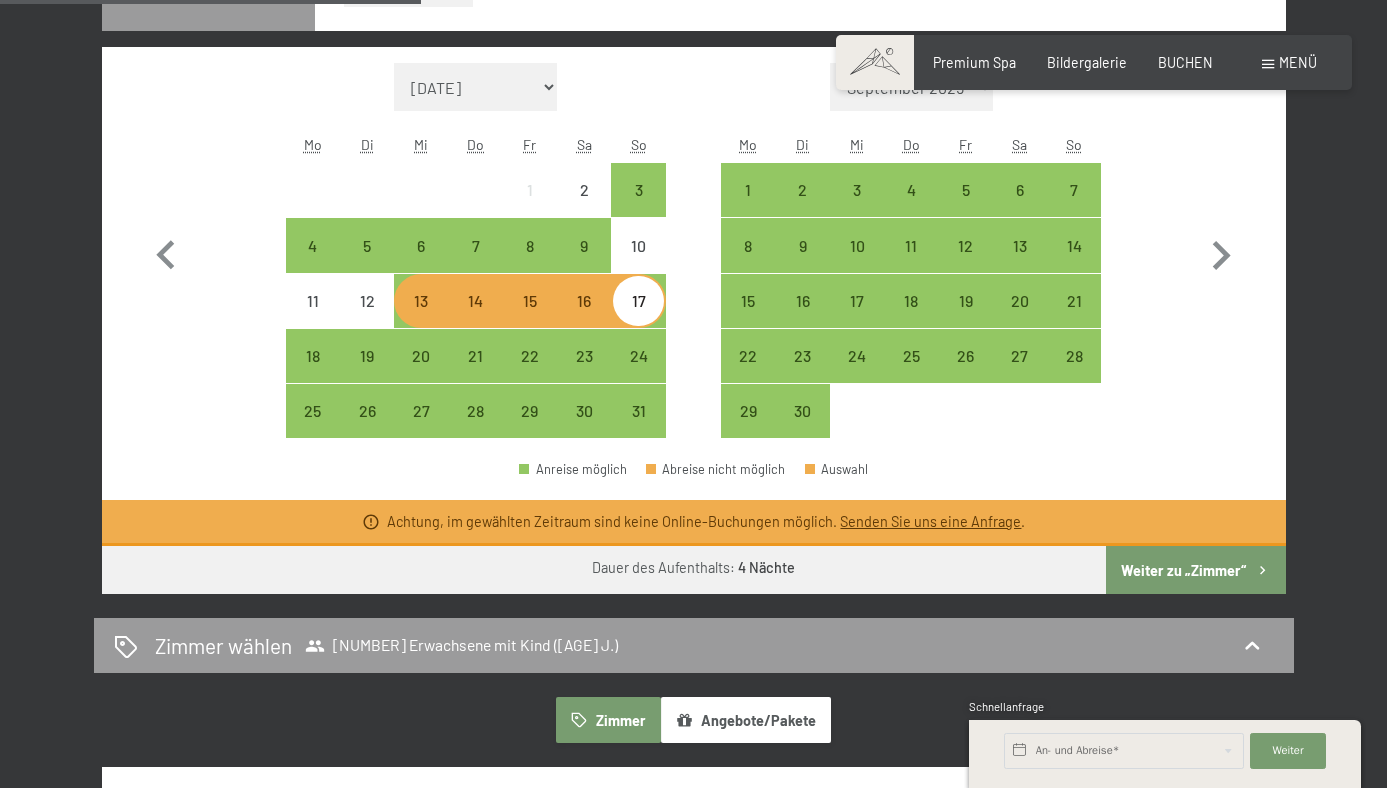 scroll, scrollTop: 657, scrollLeft: 0, axis: vertical 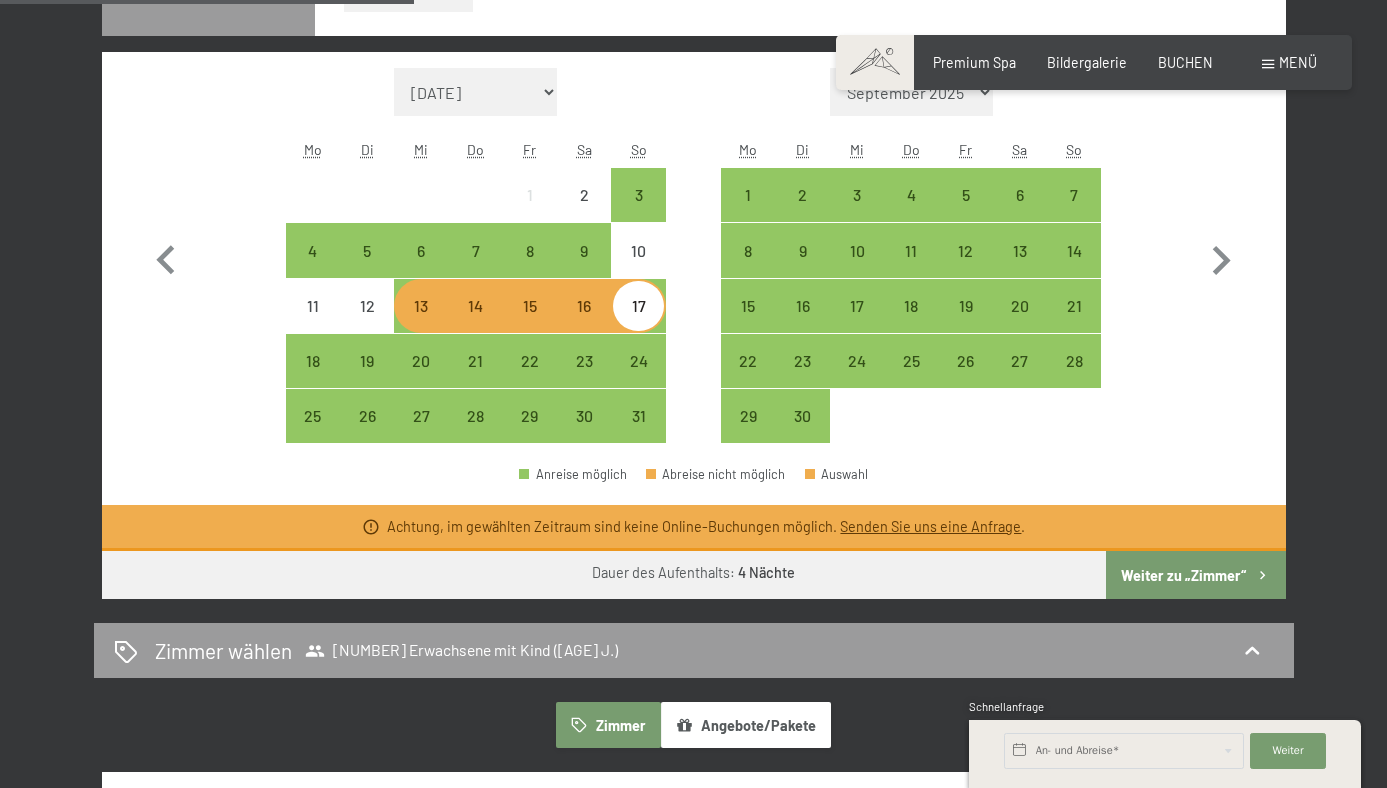 click on "13" at bounding box center [421, 323] 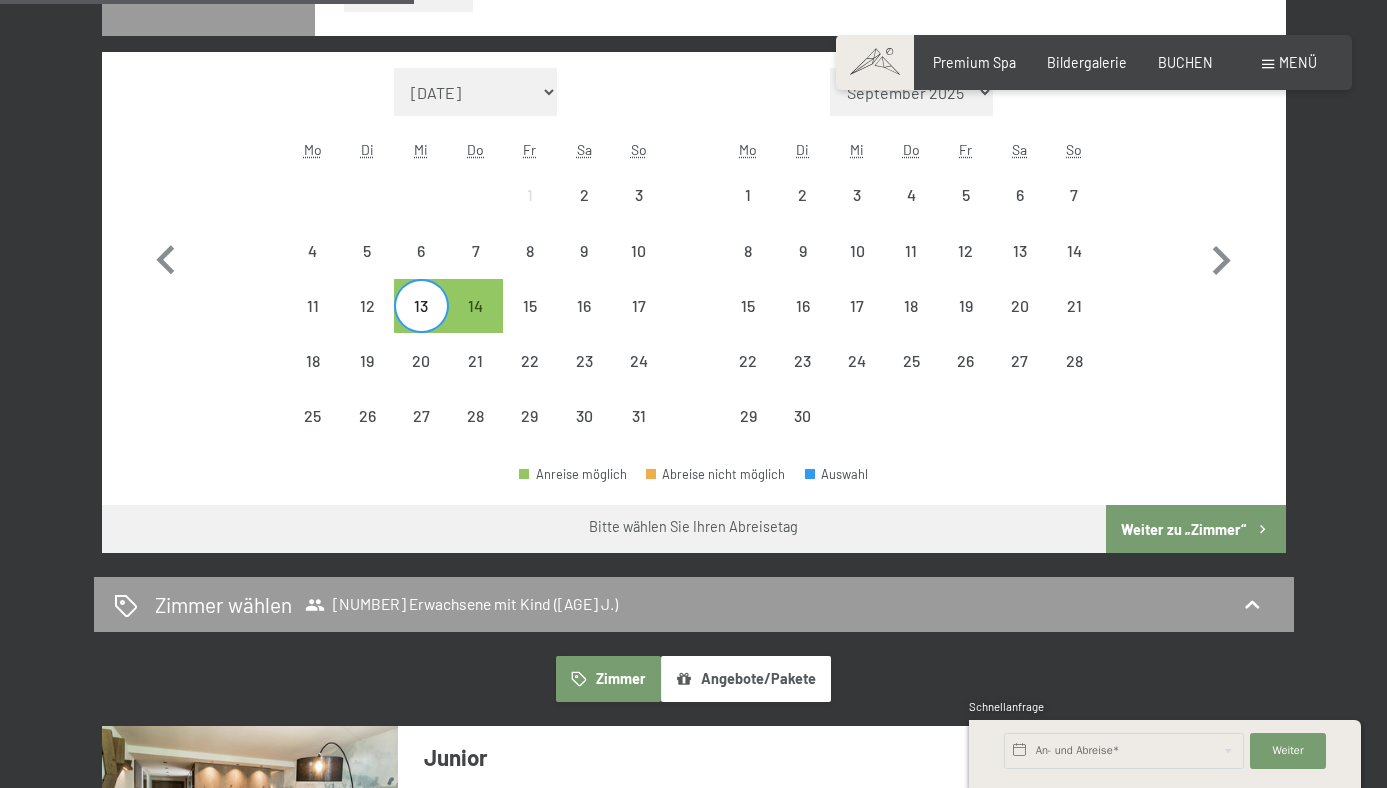click on "13" at bounding box center (421, 323) 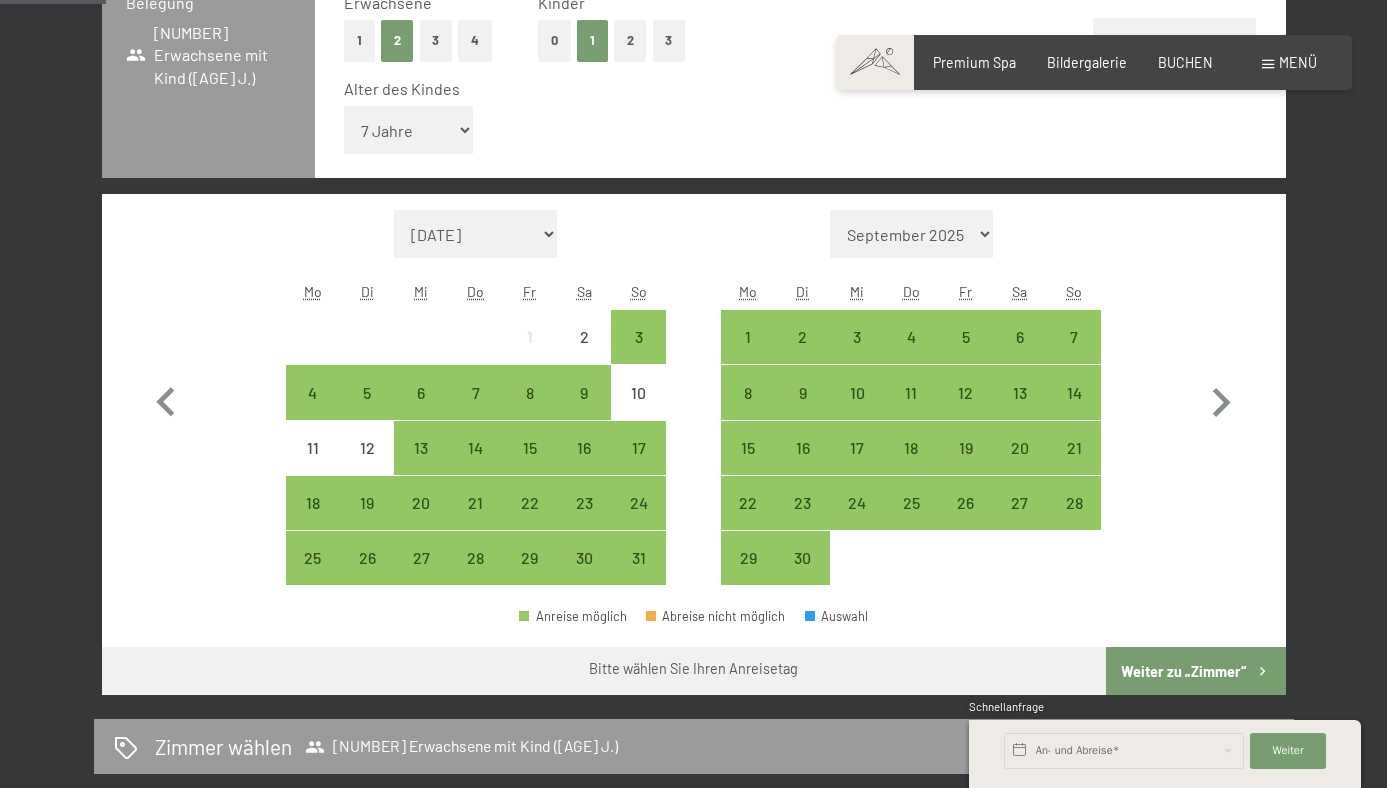 scroll, scrollTop: 517, scrollLeft: 0, axis: vertical 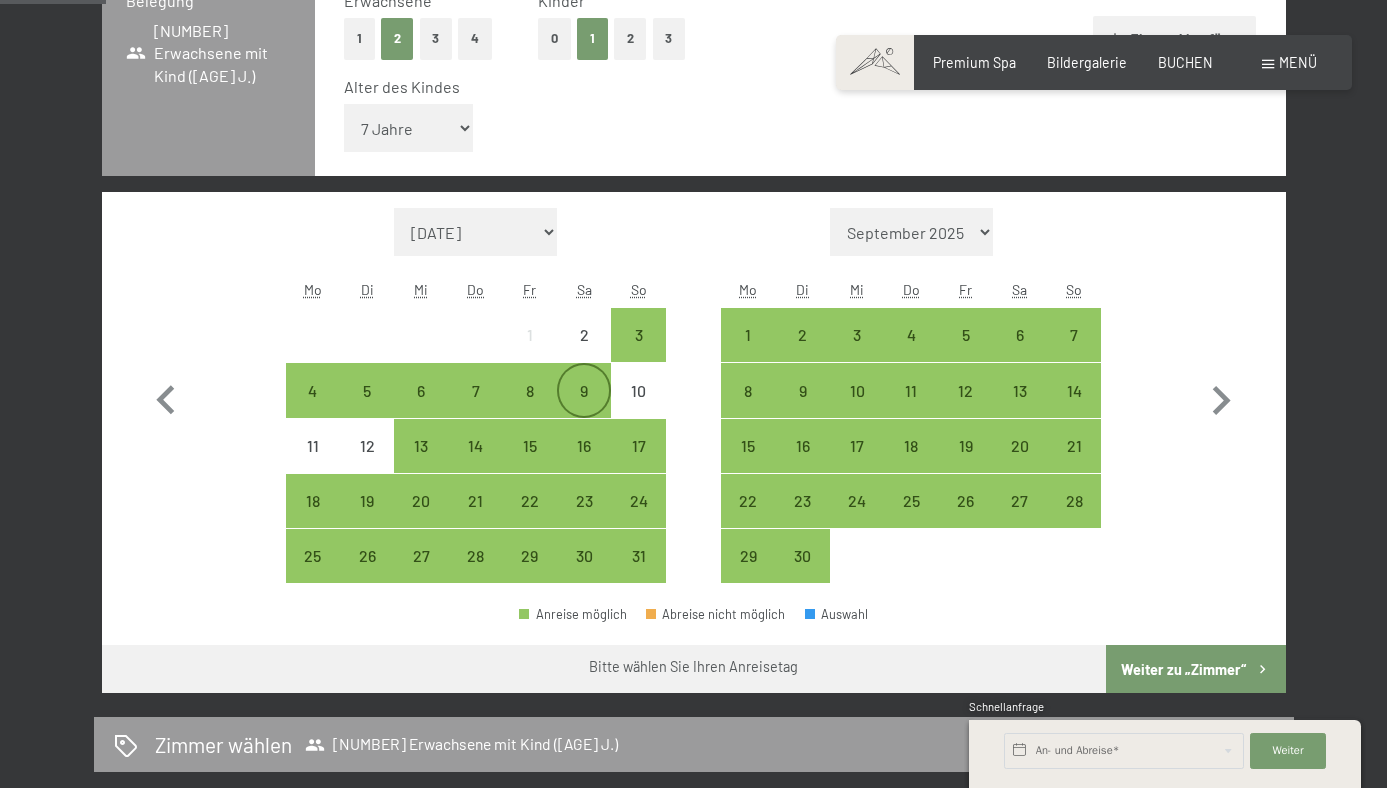 click on "9" at bounding box center [584, 408] 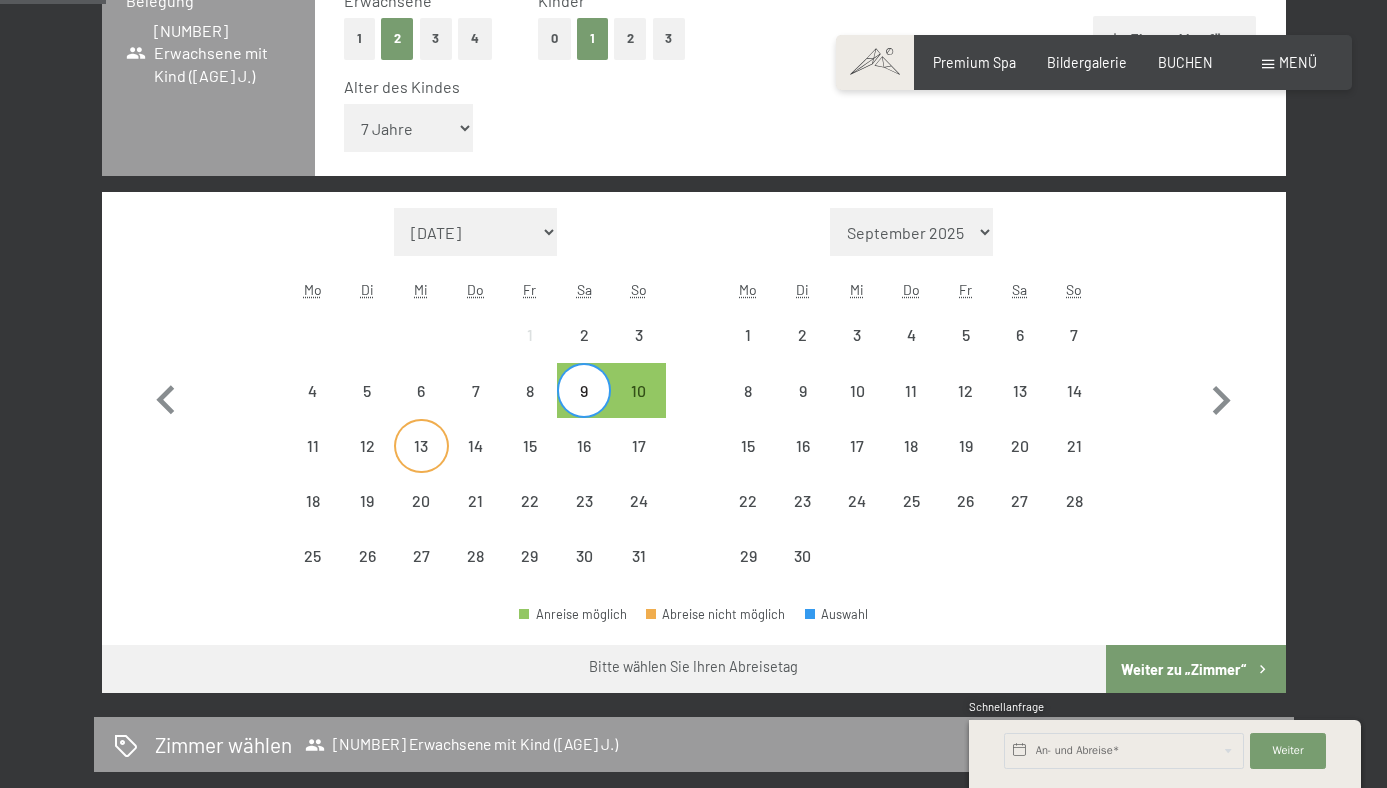 click on "13" at bounding box center [421, 463] 